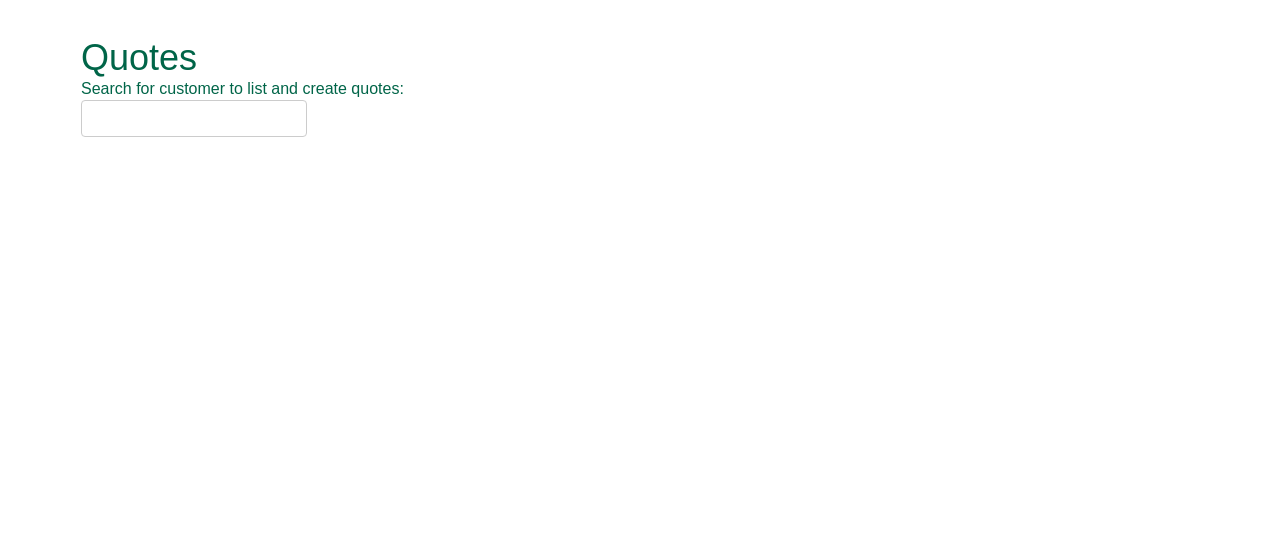 scroll, scrollTop: 0, scrollLeft: 0, axis: both 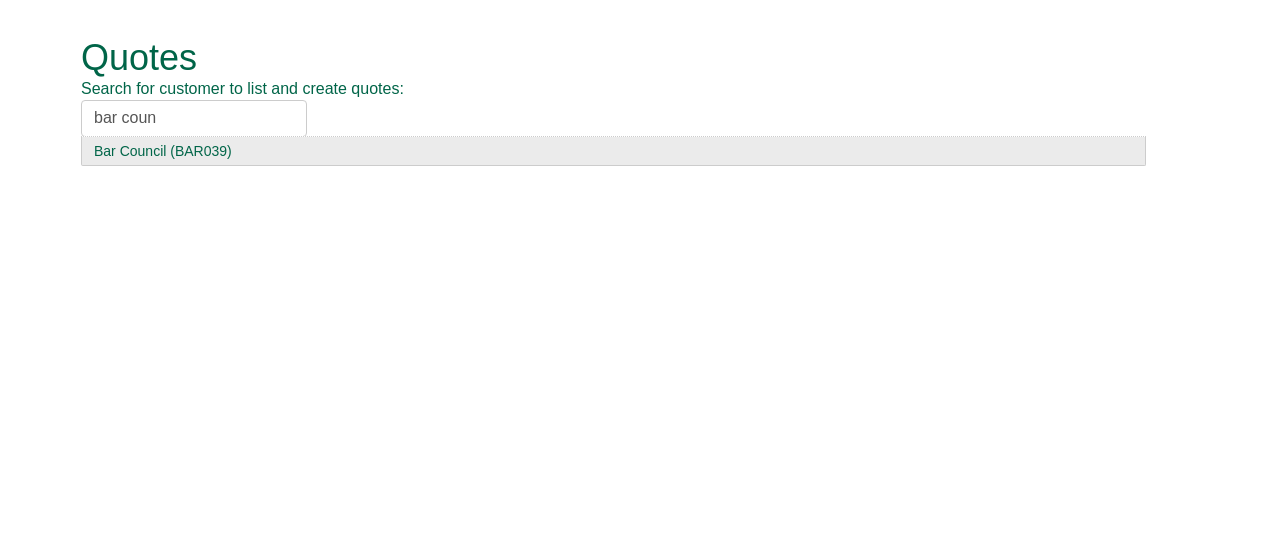type on "bar coun" 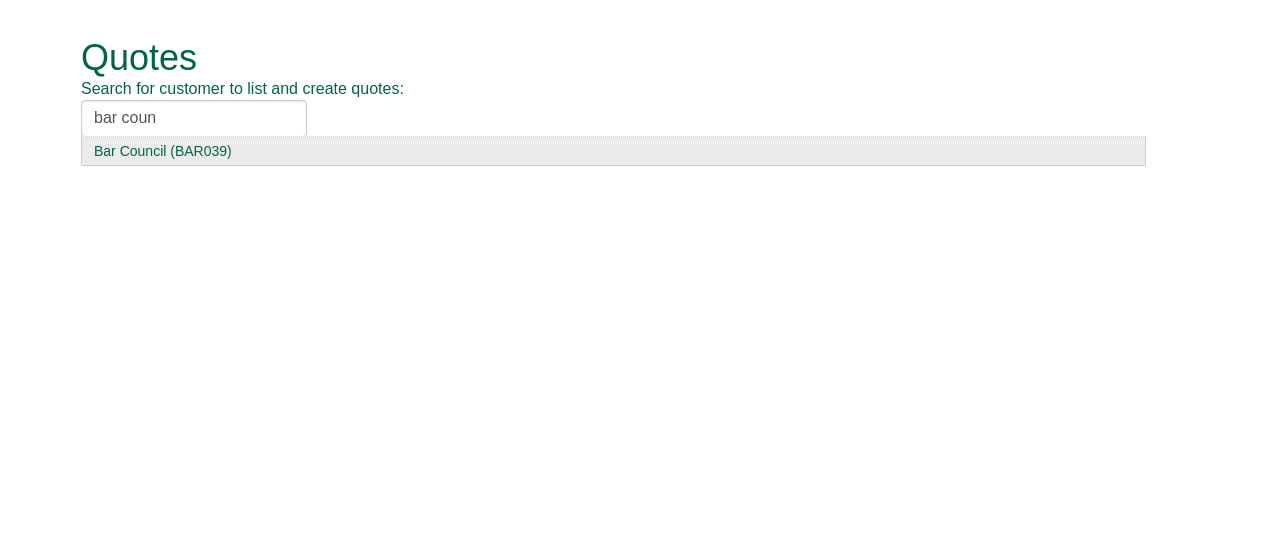 click on "Bar Council (BAR039)" at bounding box center [613, 157] 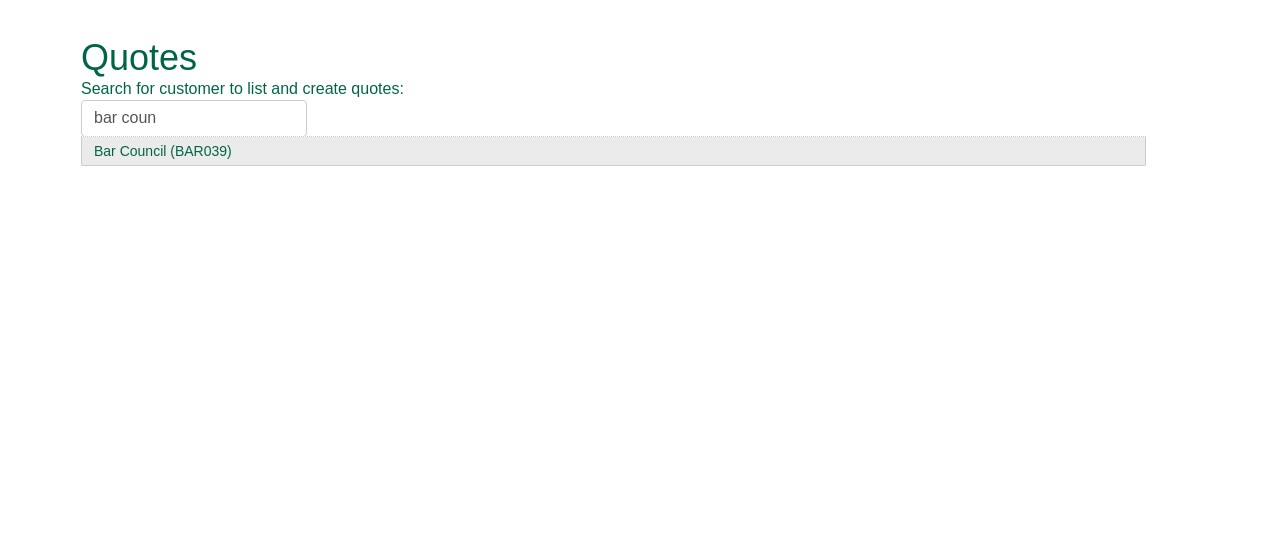 click on "bar coun" at bounding box center (194, 118) 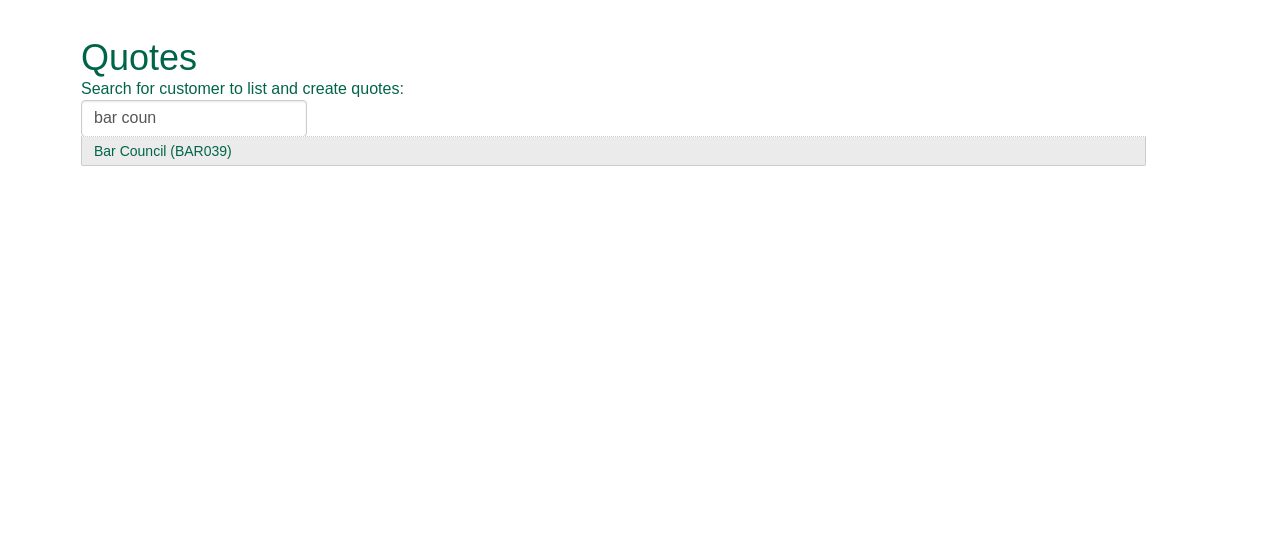 click on "Bar Council (BAR039)" at bounding box center [613, 151] 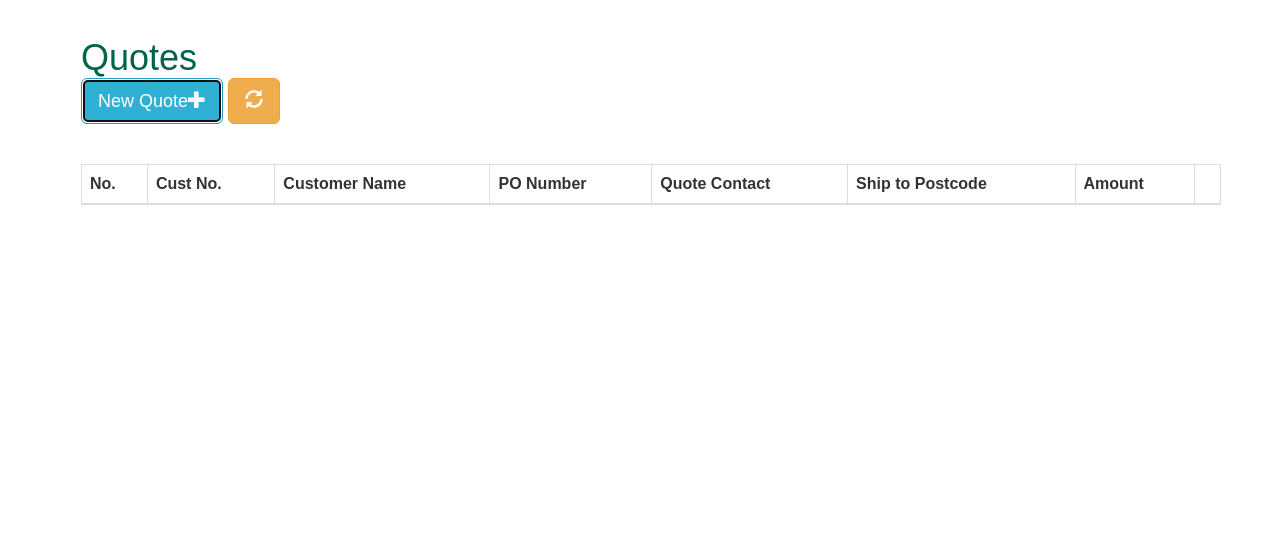 click on "New Quote" at bounding box center [152, 101] 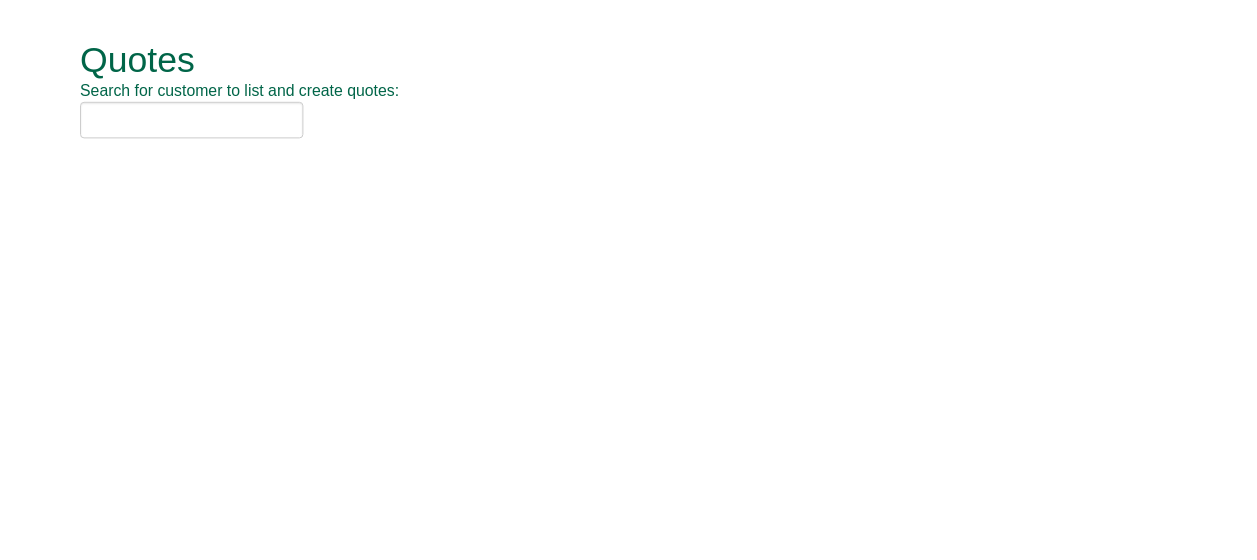 scroll, scrollTop: 0, scrollLeft: 0, axis: both 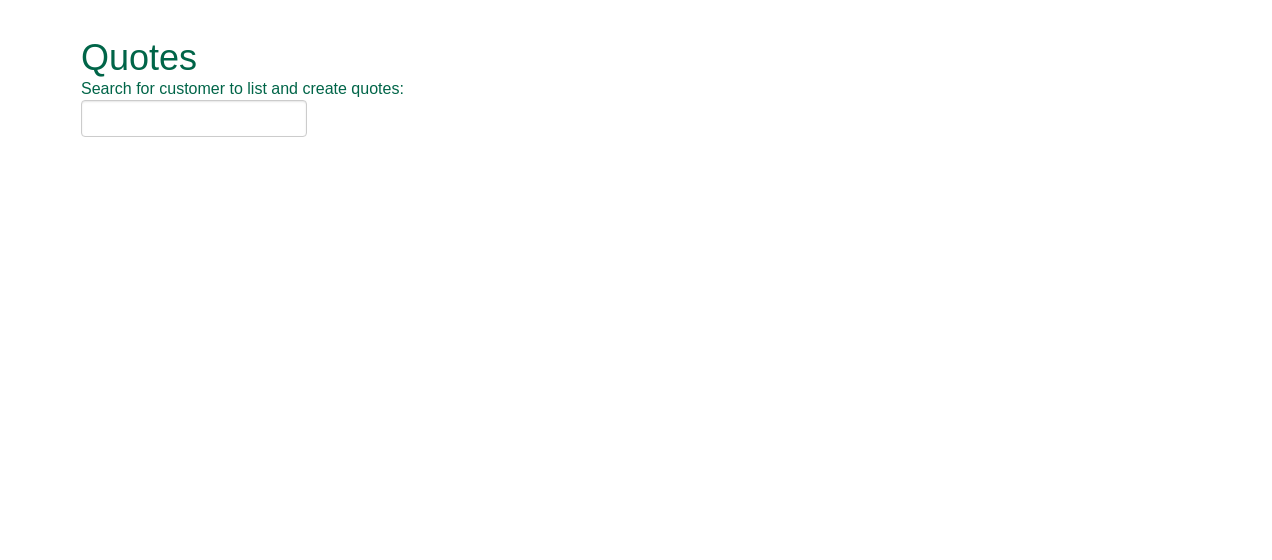 click on "Search for customer to list and create quotes:" at bounding box center (242, 88) 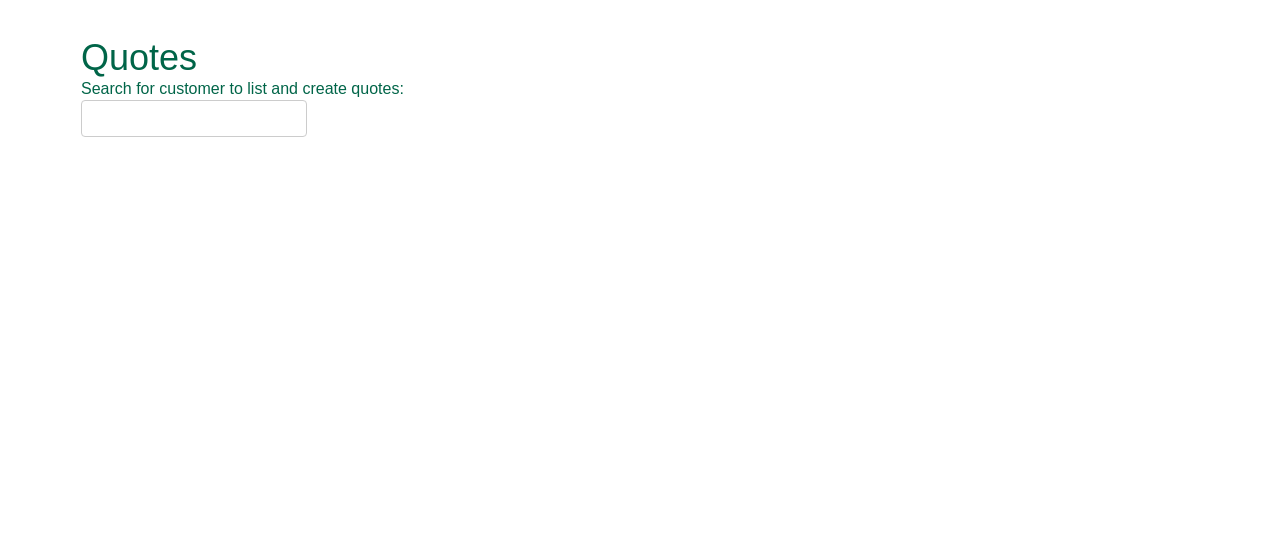 click at bounding box center [194, 118] 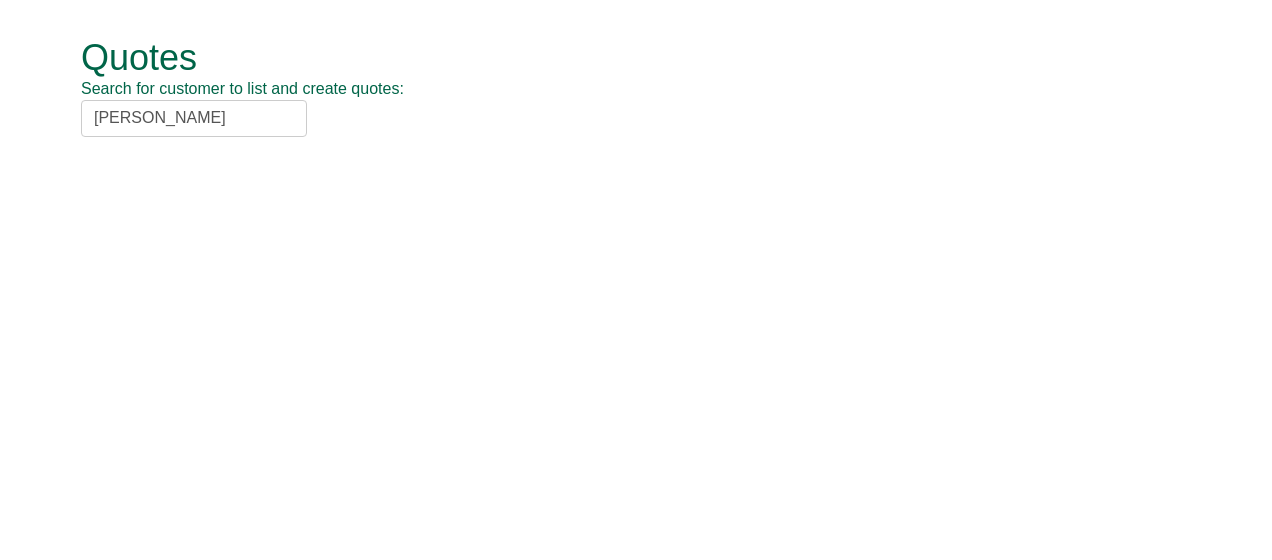 type on "siemens" 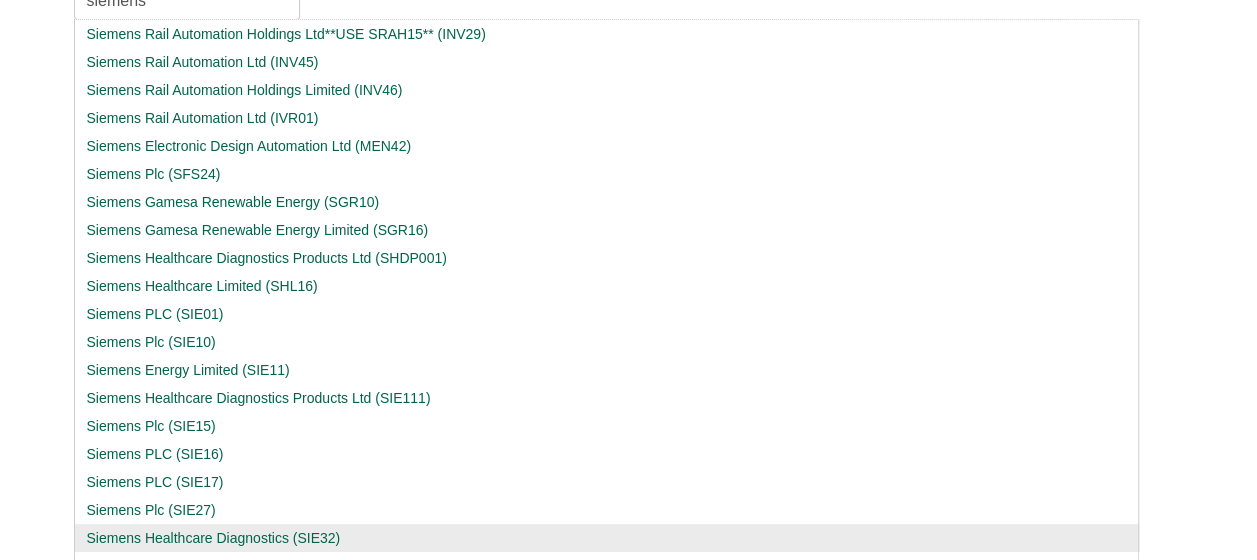 scroll, scrollTop: 148, scrollLeft: 0, axis: vertical 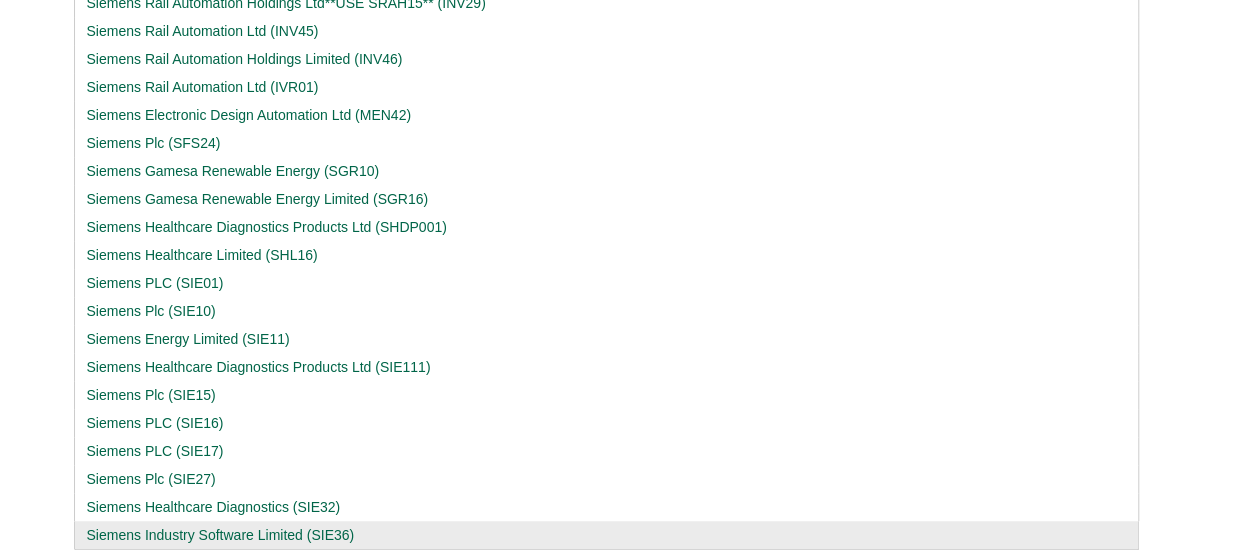 click on "Siemens Industry Software Limited (SIE36)" at bounding box center [606, 535] 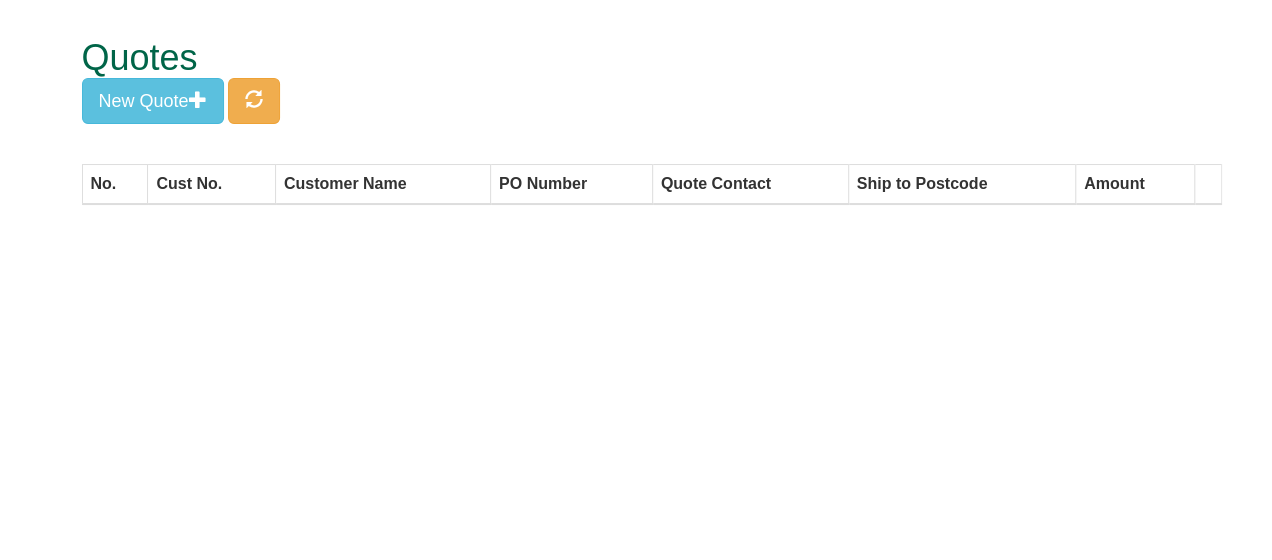 scroll, scrollTop: 0, scrollLeft: 0, axis: both 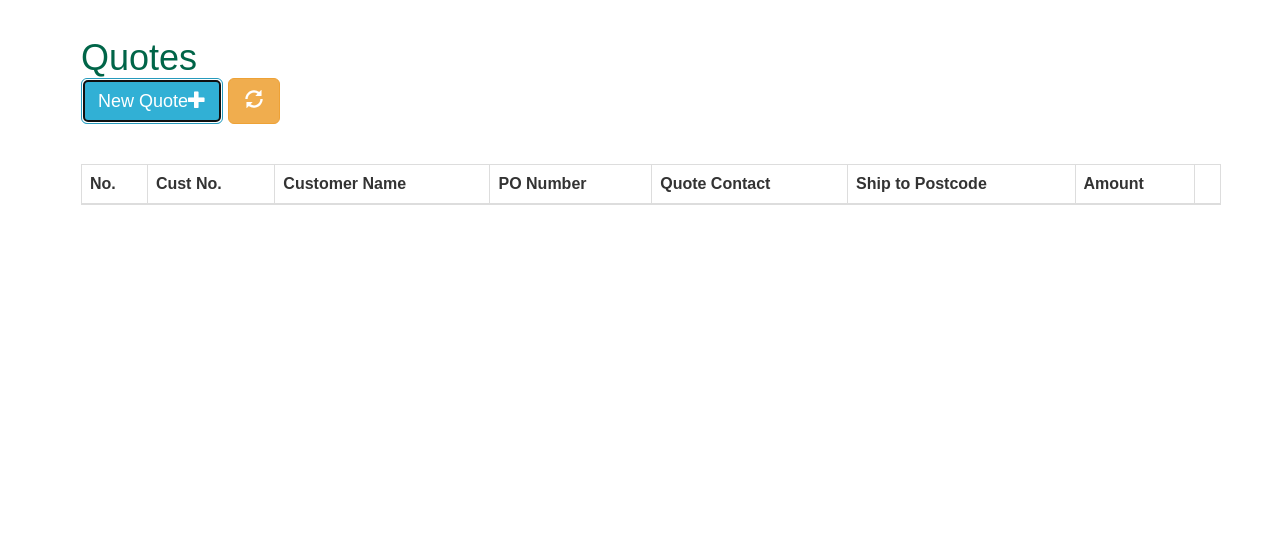 click on "New Quote" at bounding box center [152, 101] 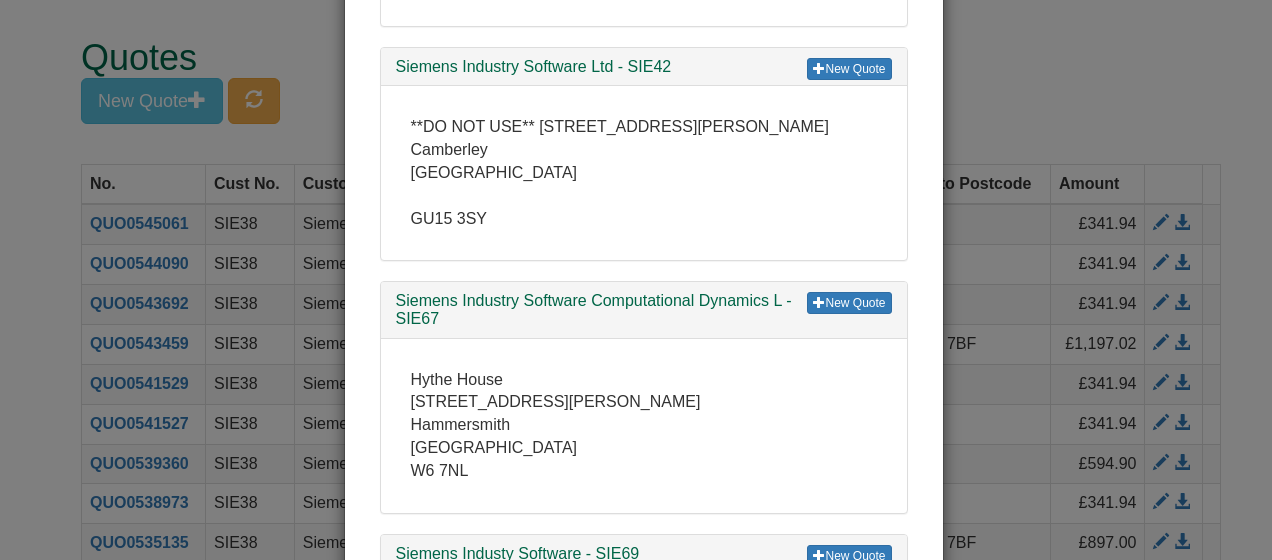 scroll, scrollTop: 1498, scrollLeft: 0, axis: vertical 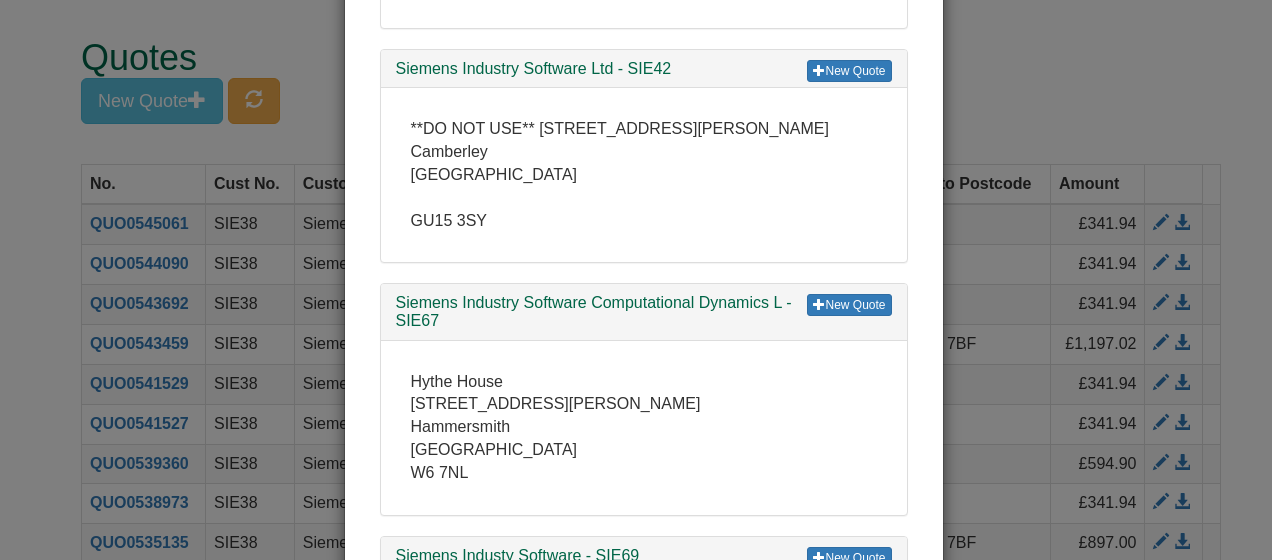 click on "×
Select Customer
New Quote
Mentor Graphics Ireland Ltd - MEN14
Mentor House, Edward Court
Altringham Business Park
Altringham
WA14 8GL
New Quote
Siemens Electronic Design Automation Ltd - MEN42
Pinehurst 2 Pinehurst Road Farnborough Close" at bounding box center (636, 280) 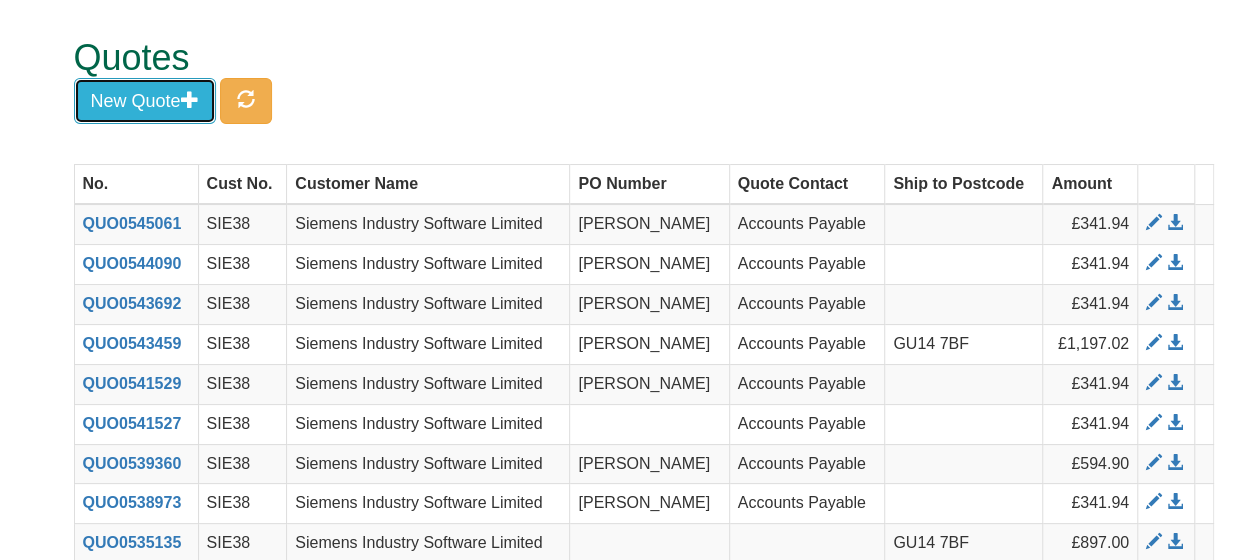 click on "New Quote" at bounding box center (145, 101) 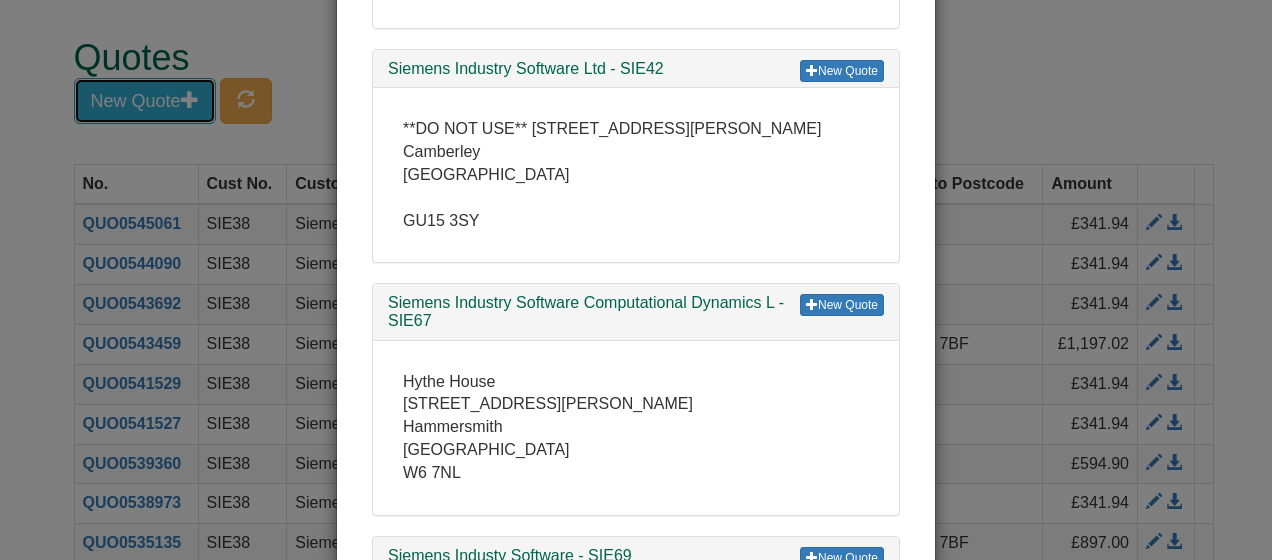 scroll, scrollTop: 0, scrollLeft: 0, axis: both 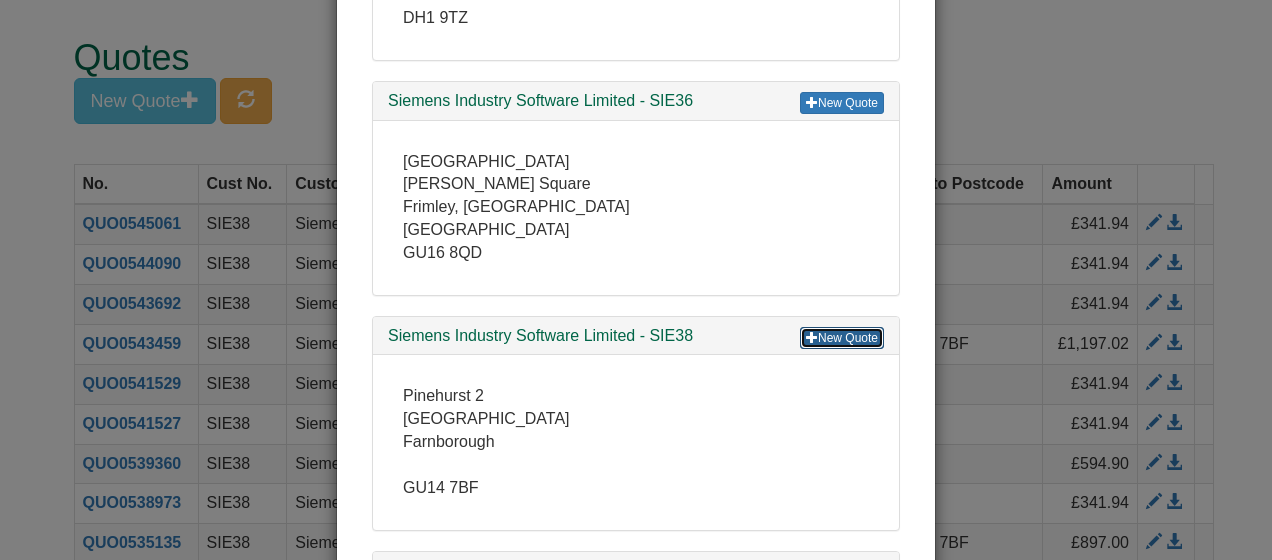 click on "New Quote" at bounding box center [842, 338] 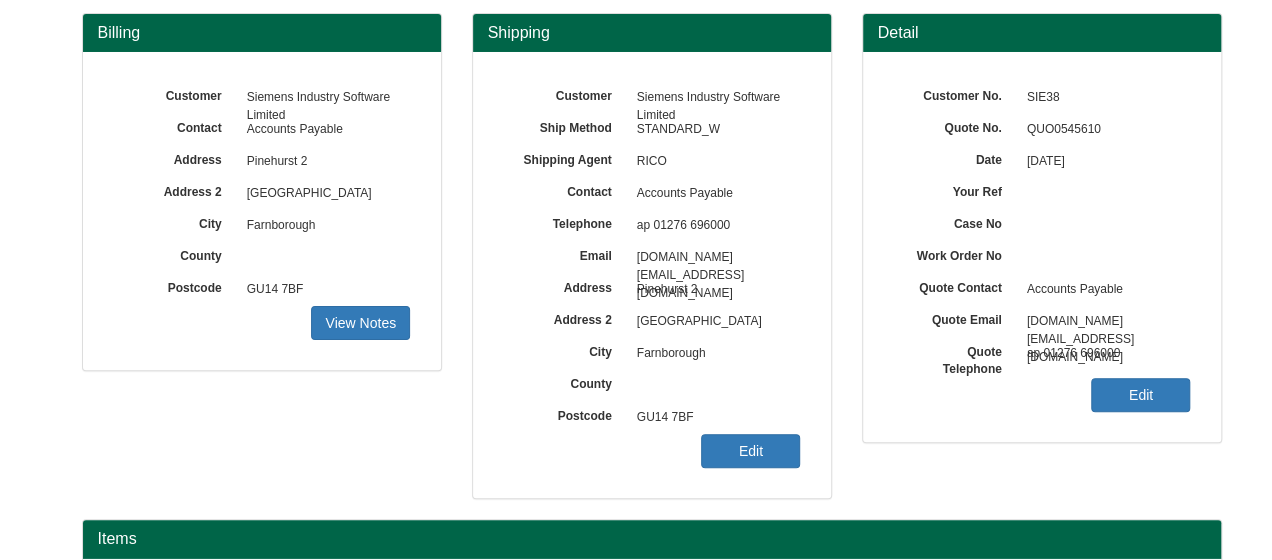 scroll, scrollTop: 109, scrollLeft: 0, axis: vertical 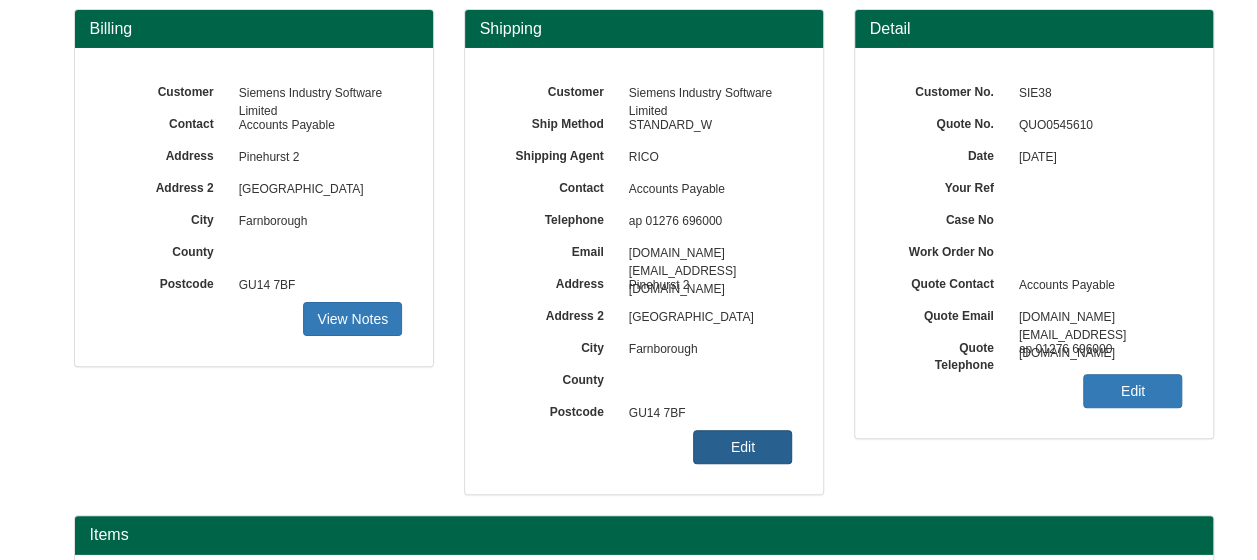 click on "Edit" at bounding box center [742, 447] 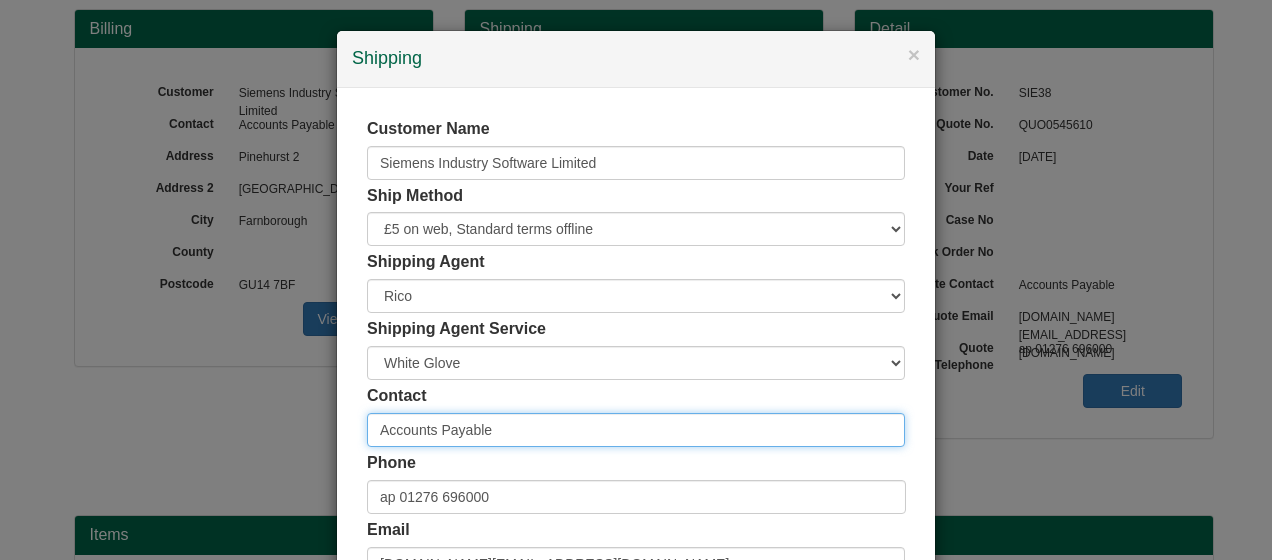 click on "Accounts Payable" at bounding box center (636, 430) 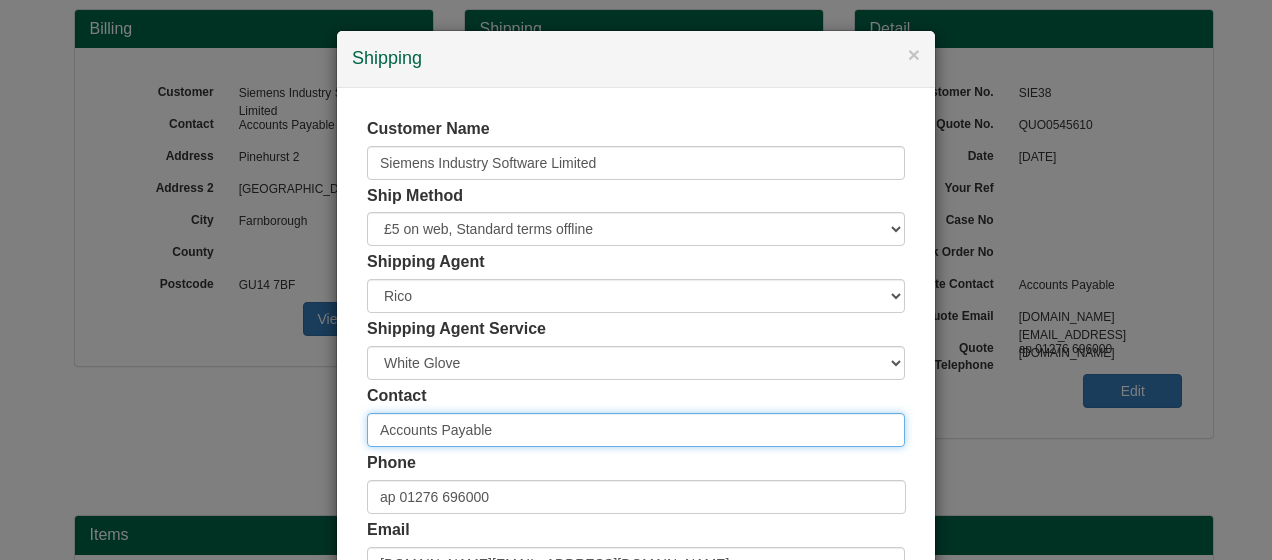 drag, startPoint x: 514, startPoint y: 427, endPoint x: 310, endPoint y: 423, distance: 204.03922 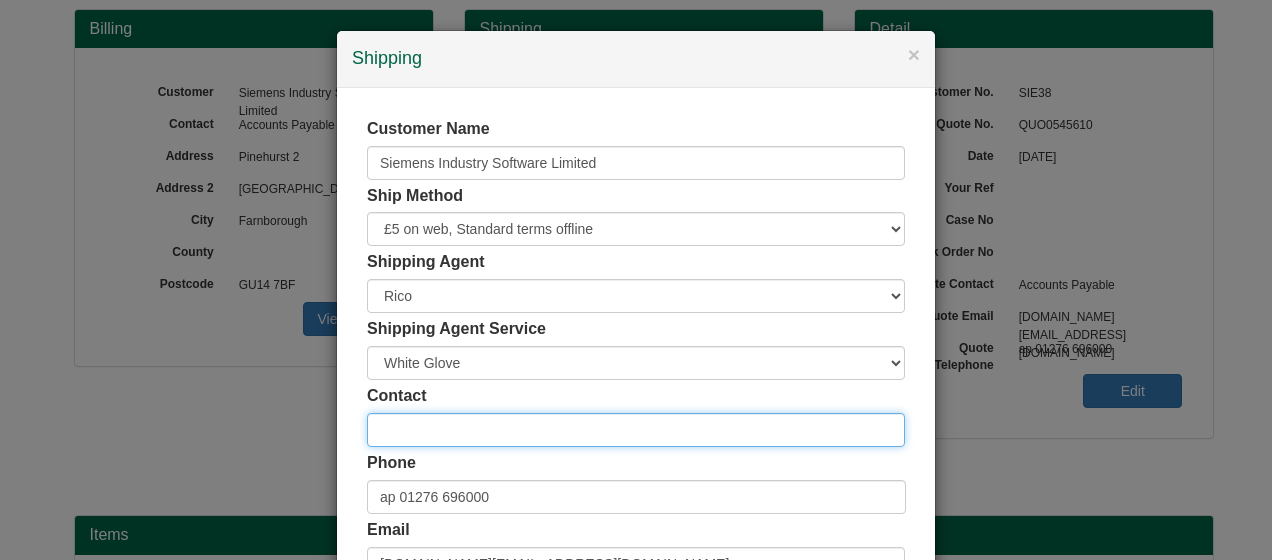 type 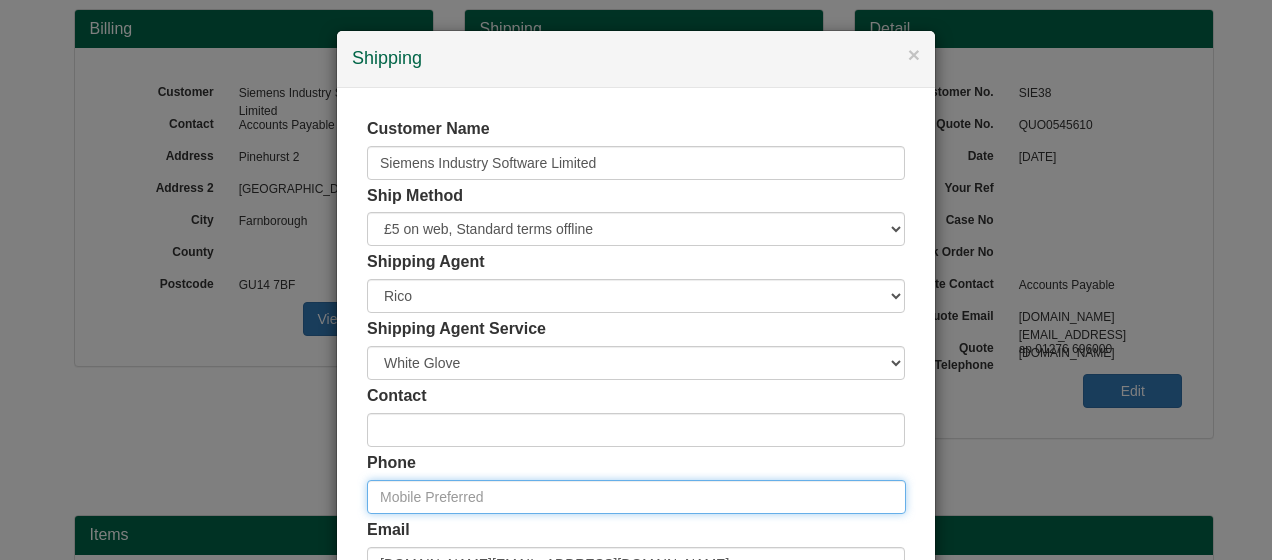 type 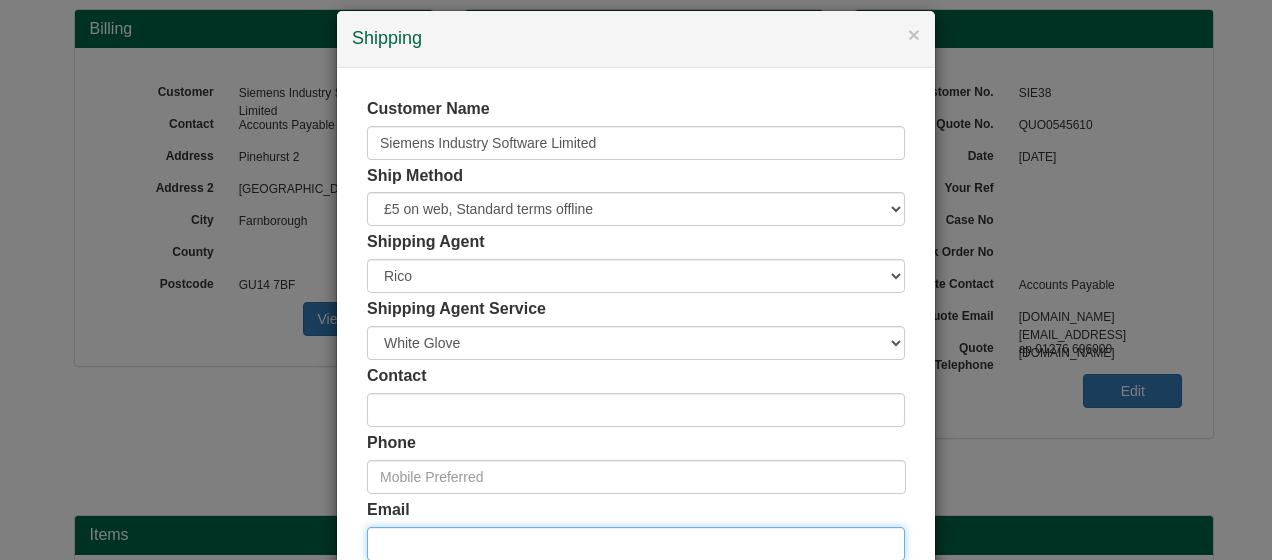 type 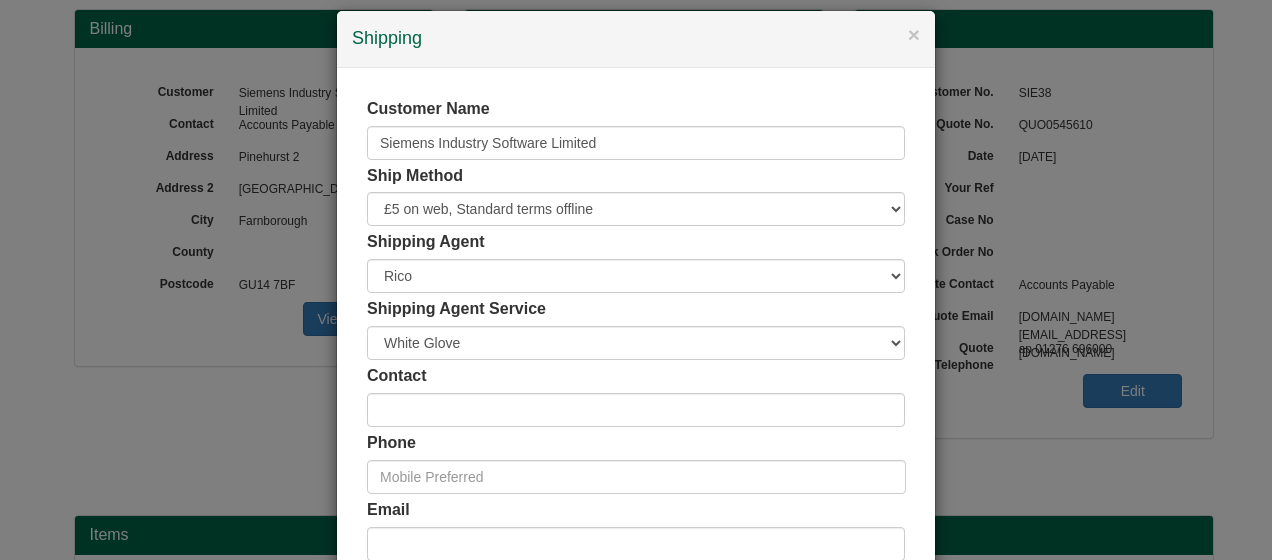 scroll, scrollTop: 350, scrollLeft: 0, axis: vertical 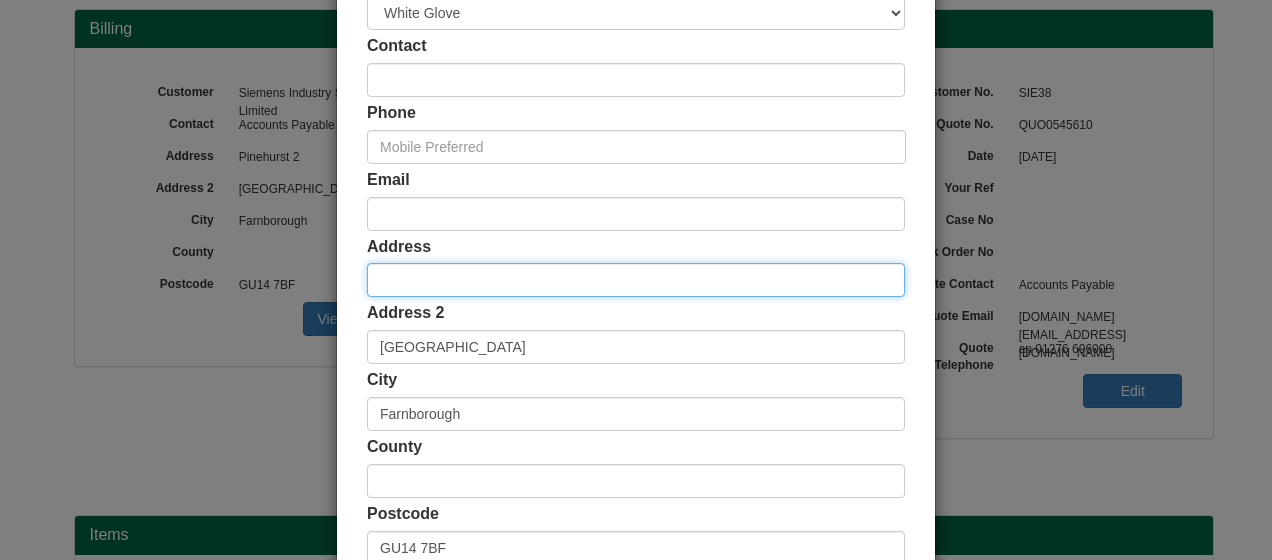 type 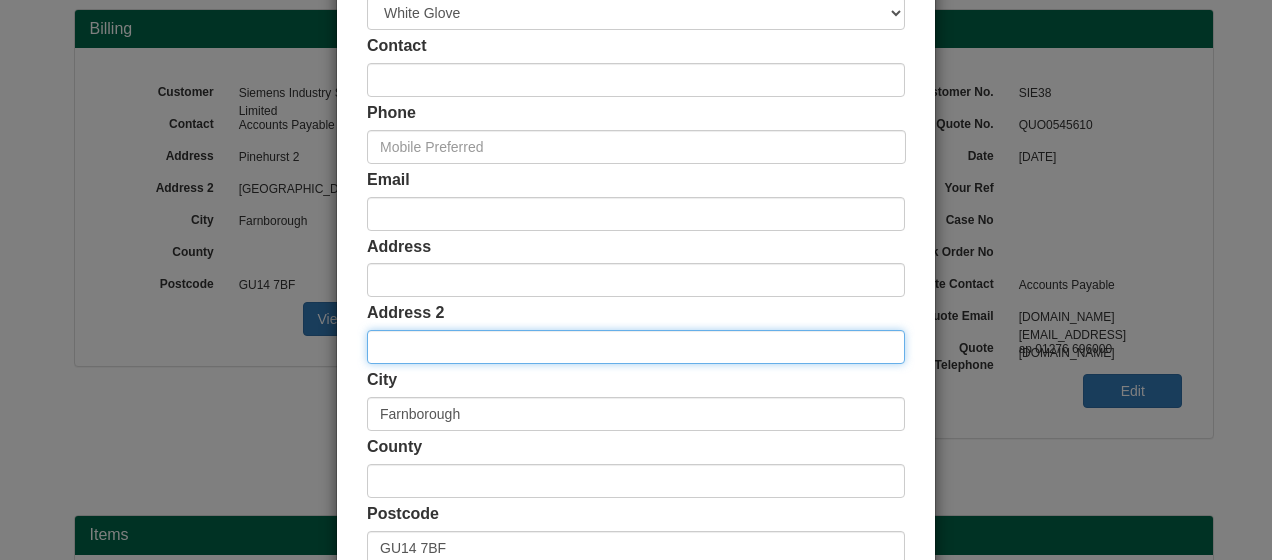 type 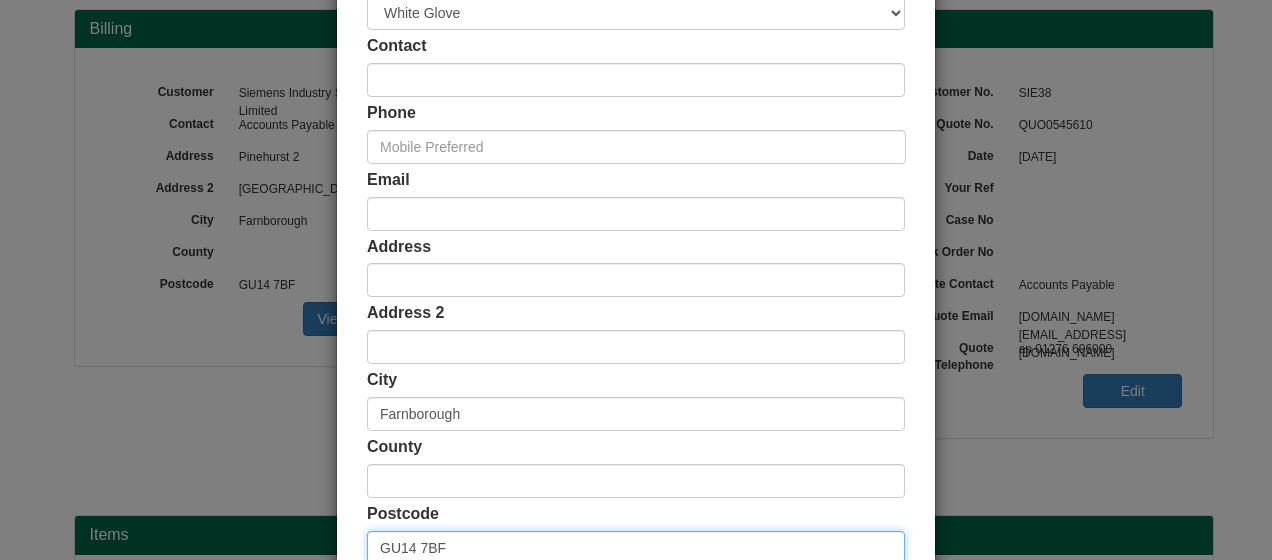 scroll, scrollTop: 354, scrollLeft: 0, axis: vertical 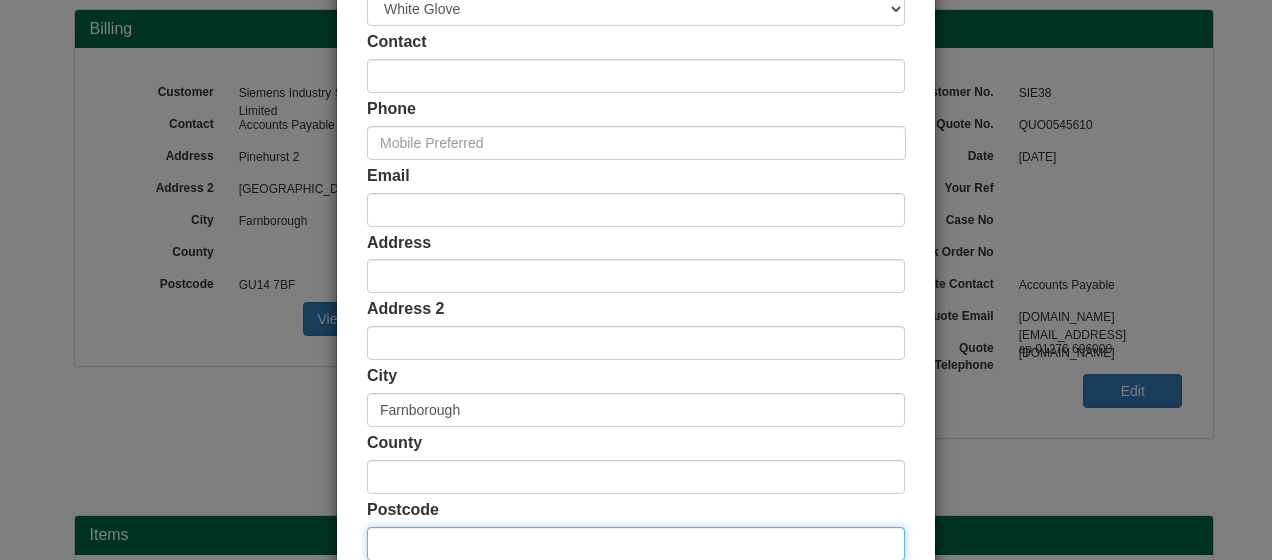 type 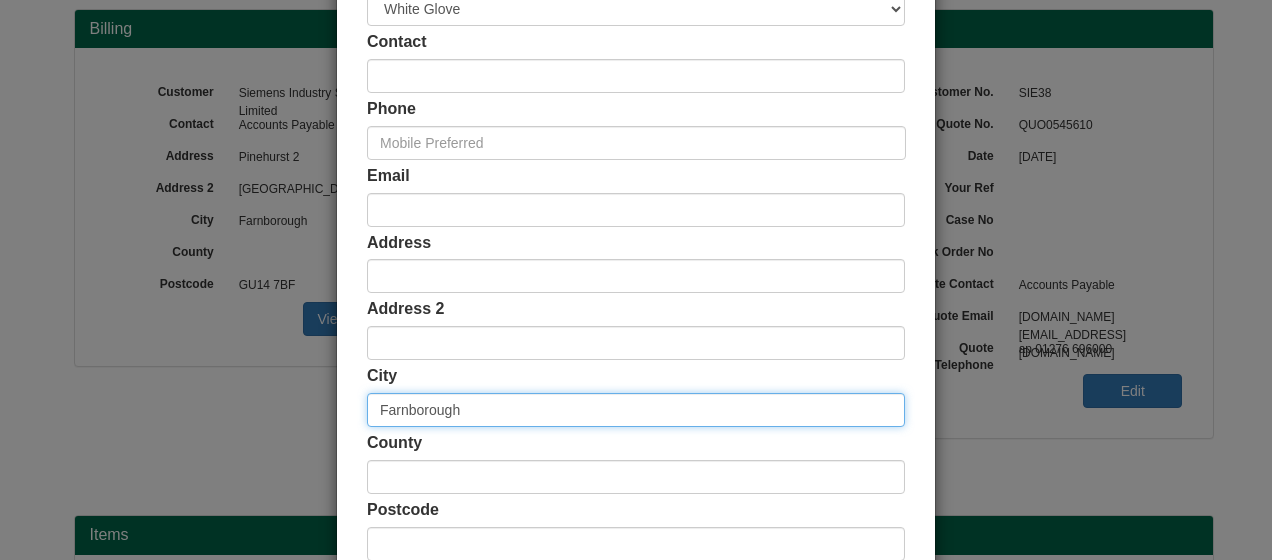 drag, startPoint x: 493, startPoint y: 413, endPoint x: 346, endPoint y: 408, distance: 147.085 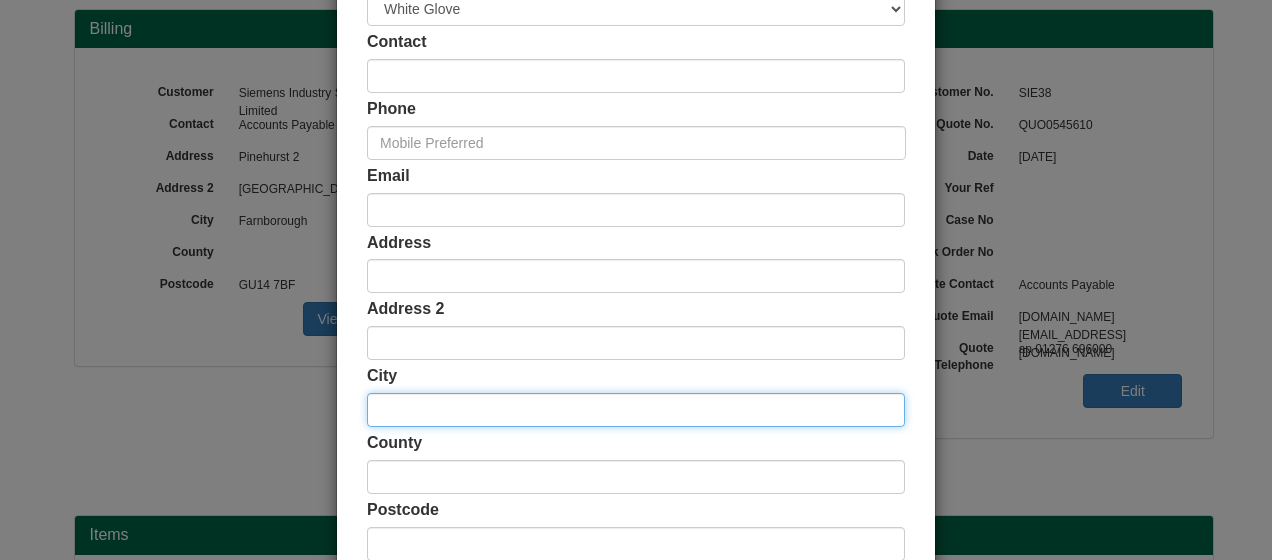 type 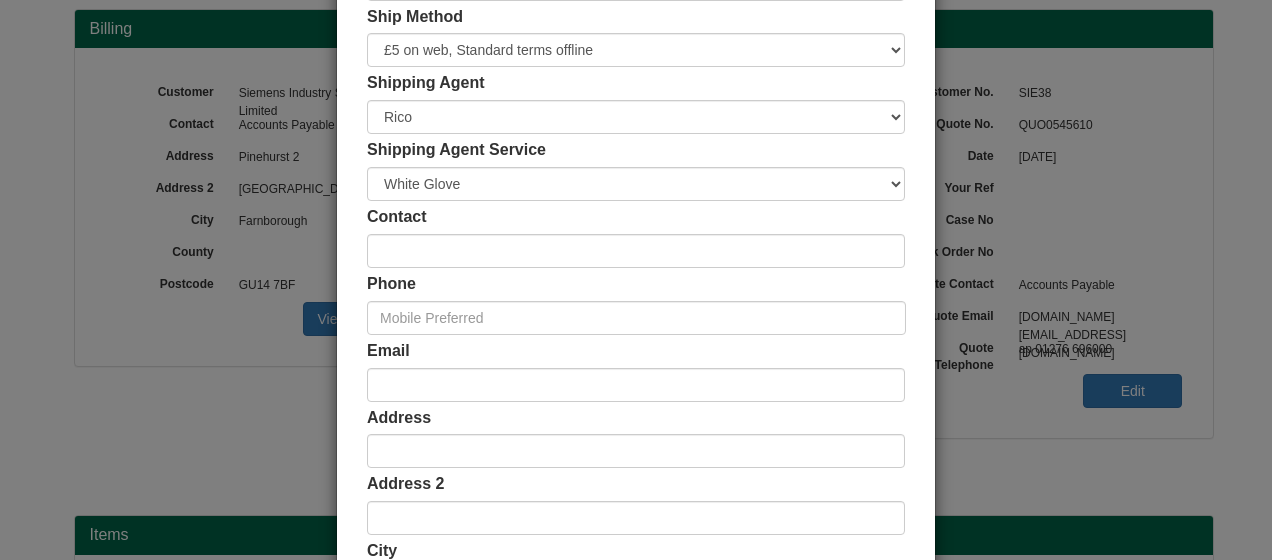 scroll, scrollTop: 154, scrollLeft: 0, axis: vertical 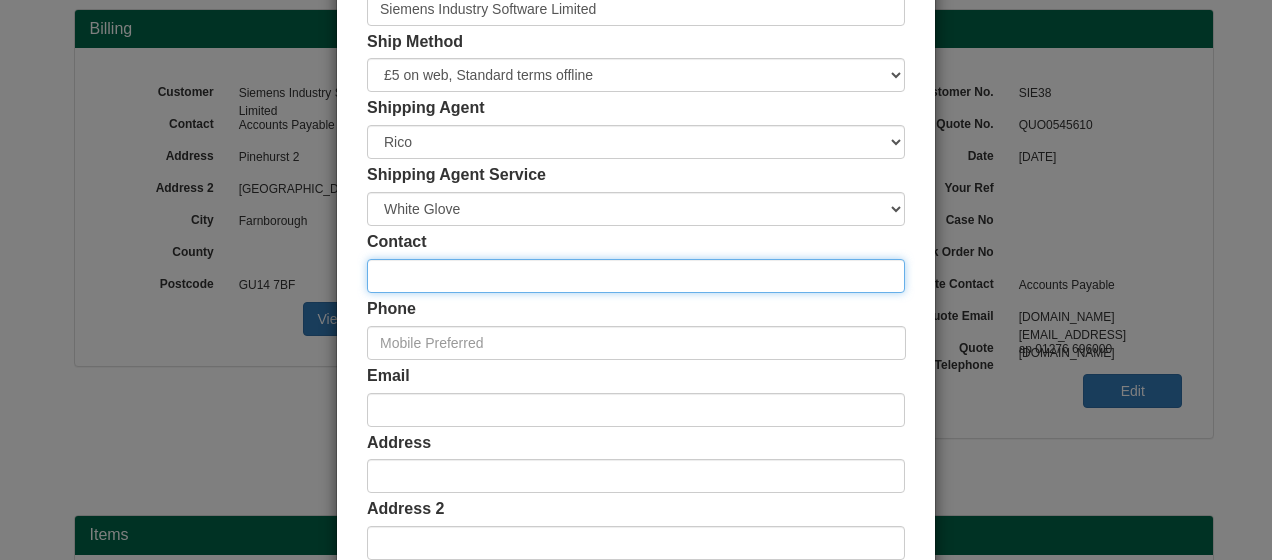 click at bounding box center (636, 276) 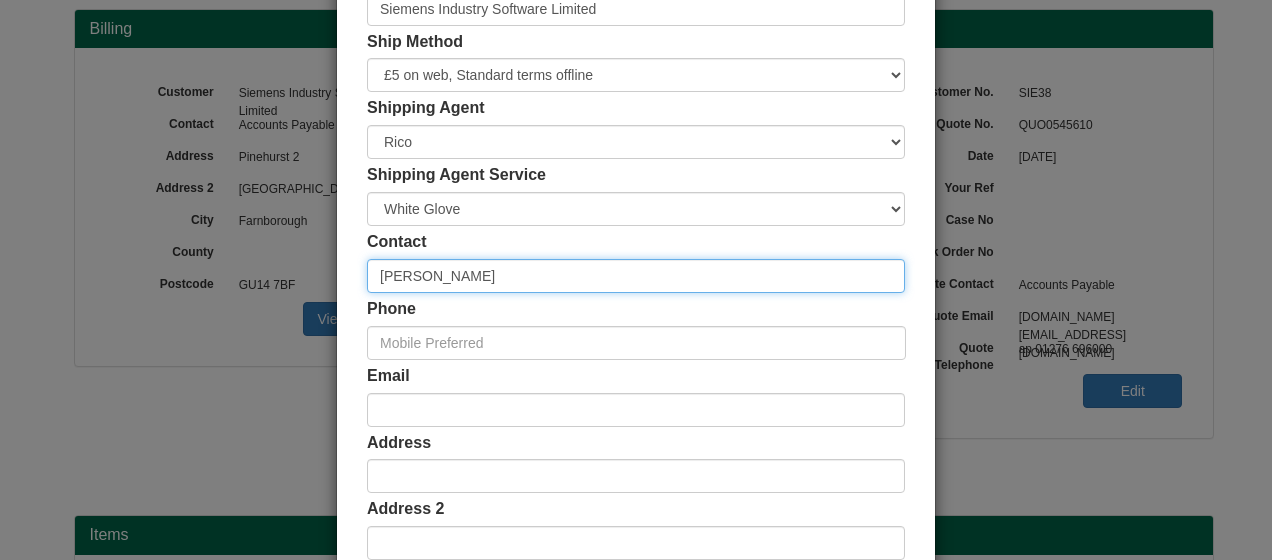 type on "[PERSON_NAME]" 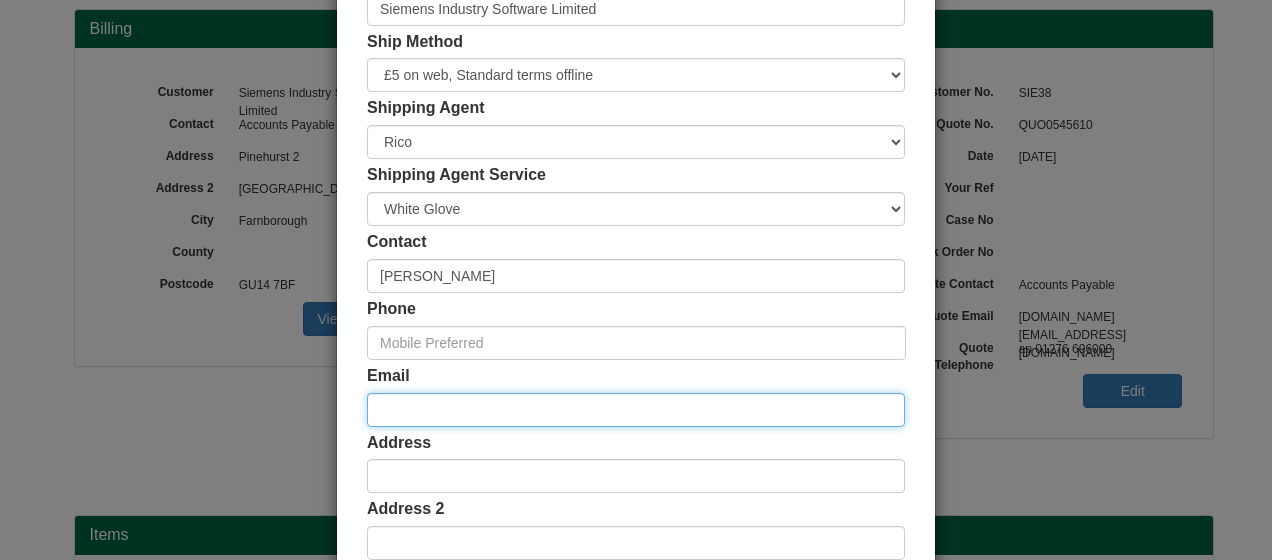 click at bounding box center (636, 410) 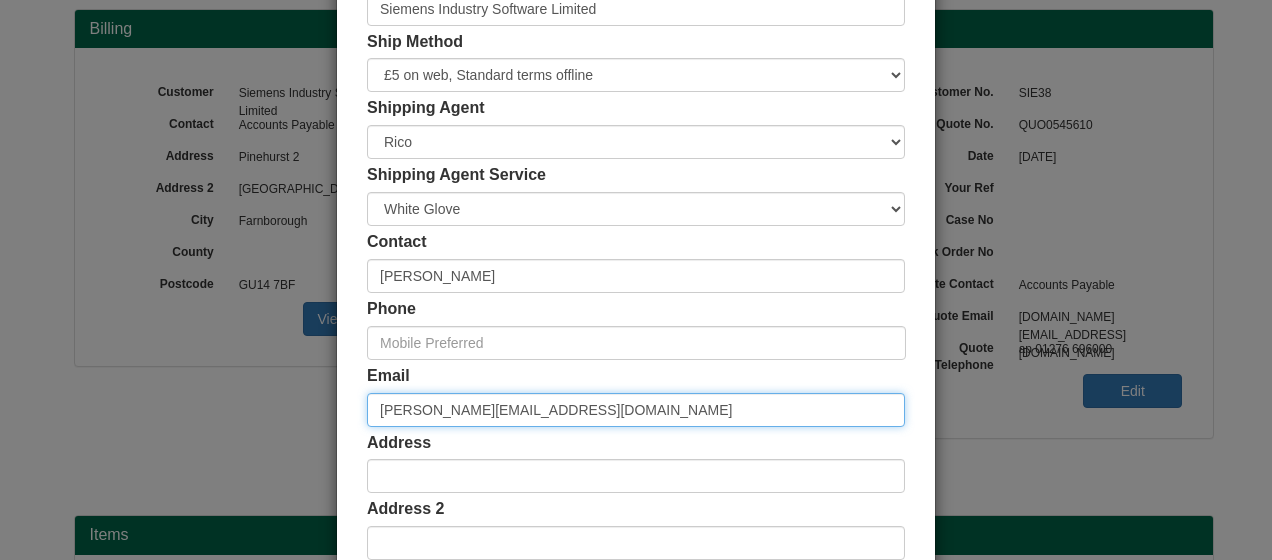 paste on "[PERSON_NAME][EMAIL_ADDRESS][DOMAIN_NAME]" 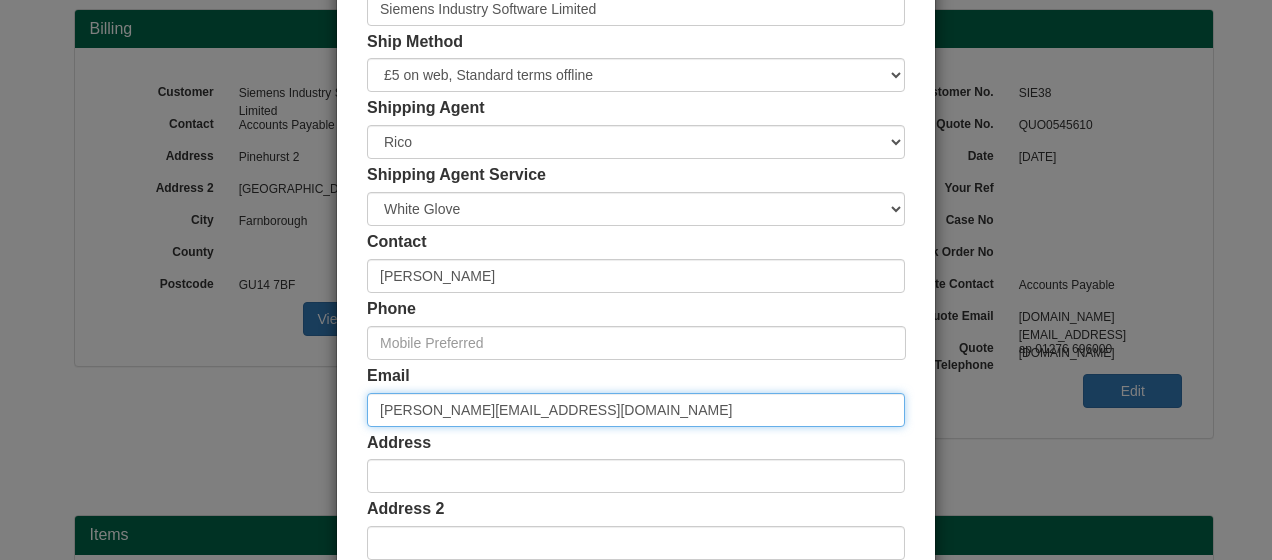 scroll, scrollTop: 546, scrollLeft: 0, axis: vertical 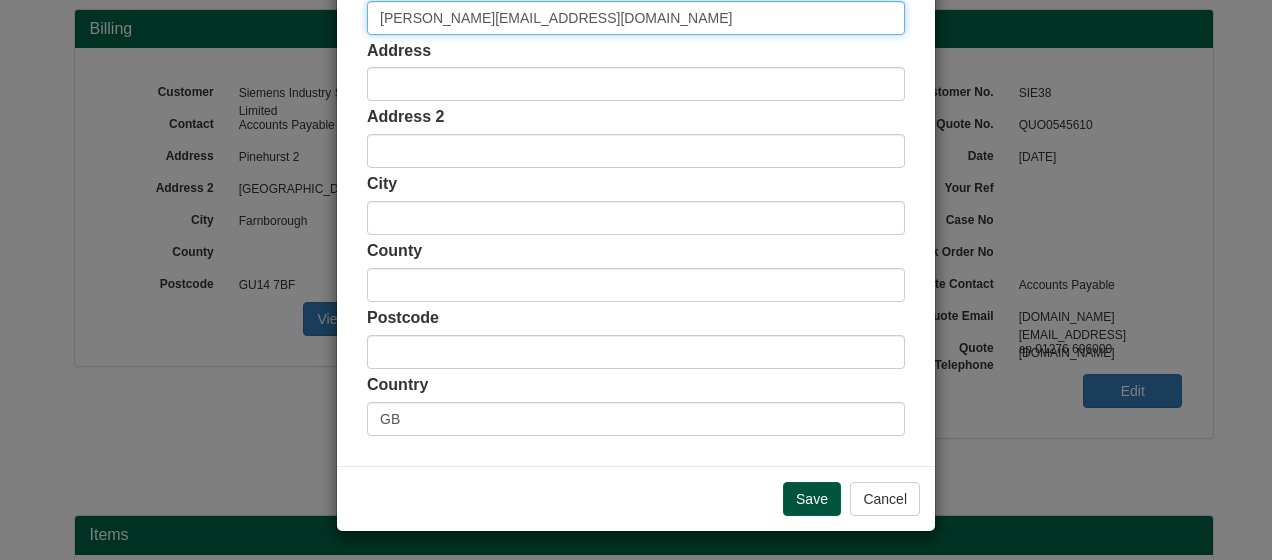 type on "[PERSON_NAME][EMAIL_ADDRESS][DOMAIN_NAME]" 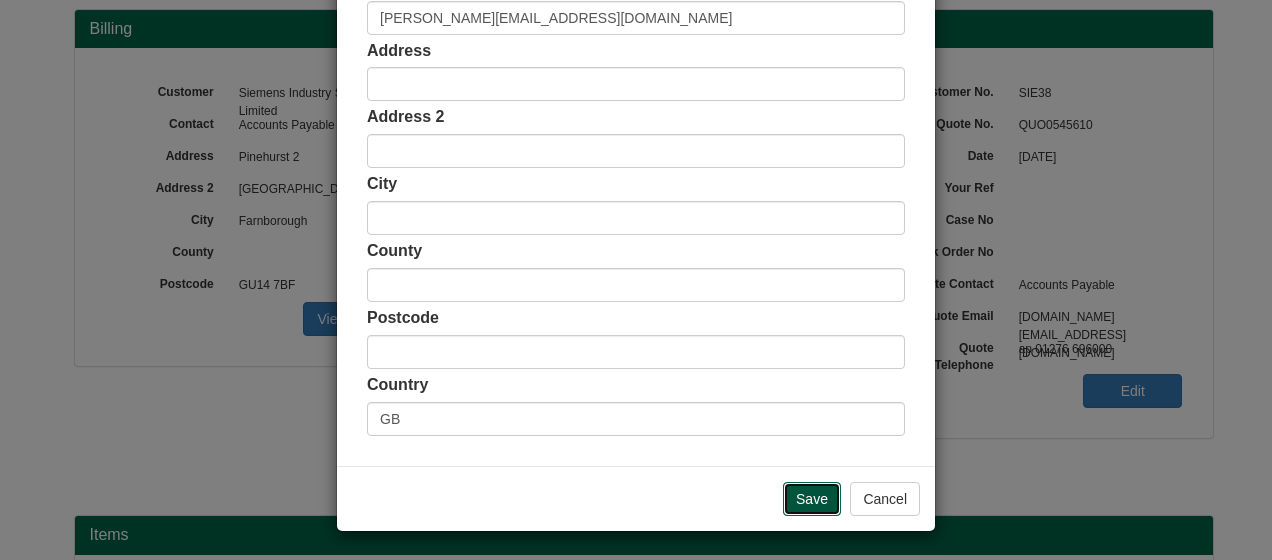 click on "Save" at bounding box center (812, 499) 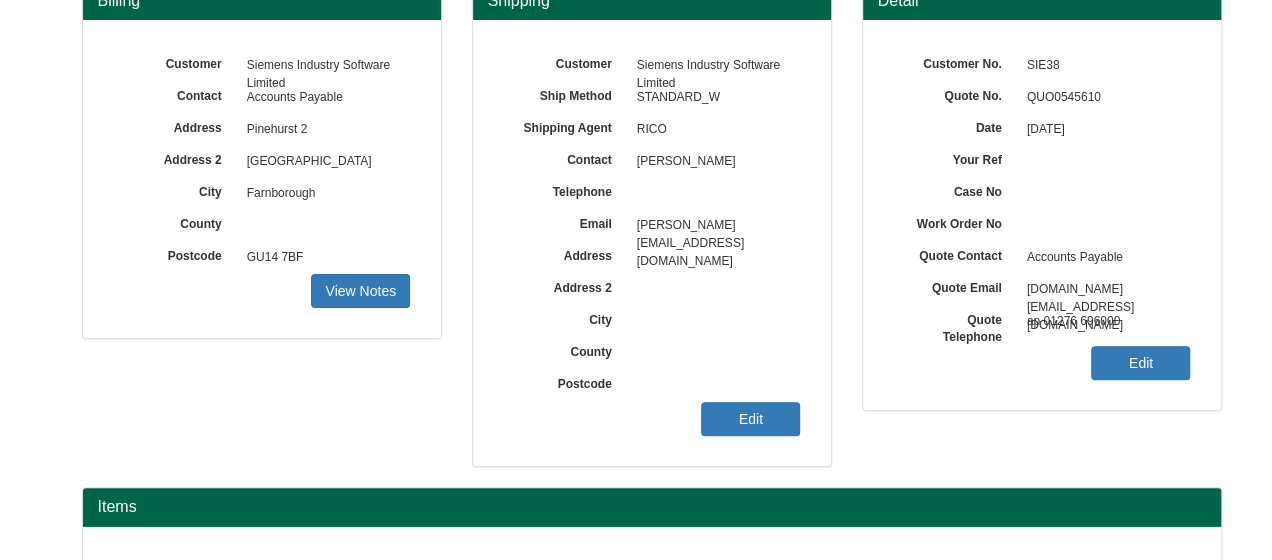scroll, scrollTop: 139, scrollLeft: 0, axis: vertical 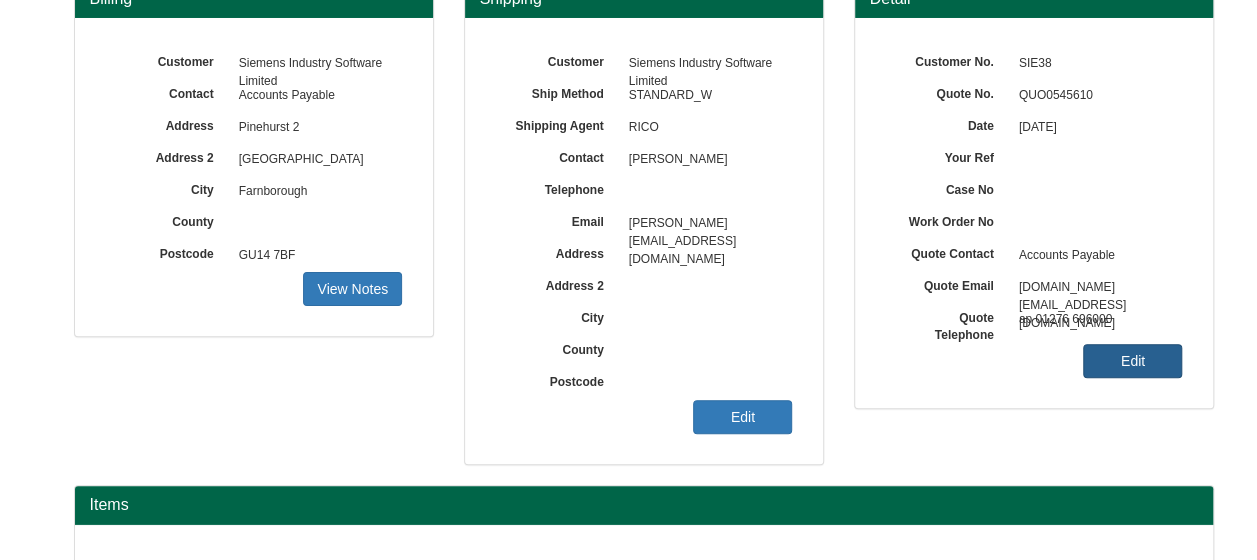 click on "Edit" at bounding box center [1132, 361] 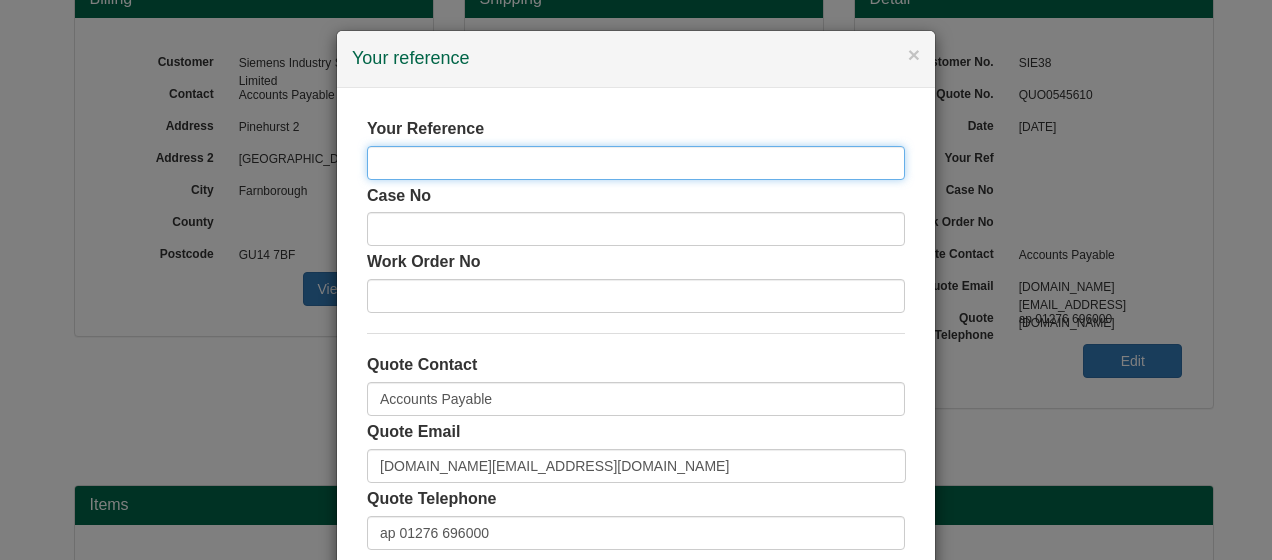 click at bounding box center (636, 163) 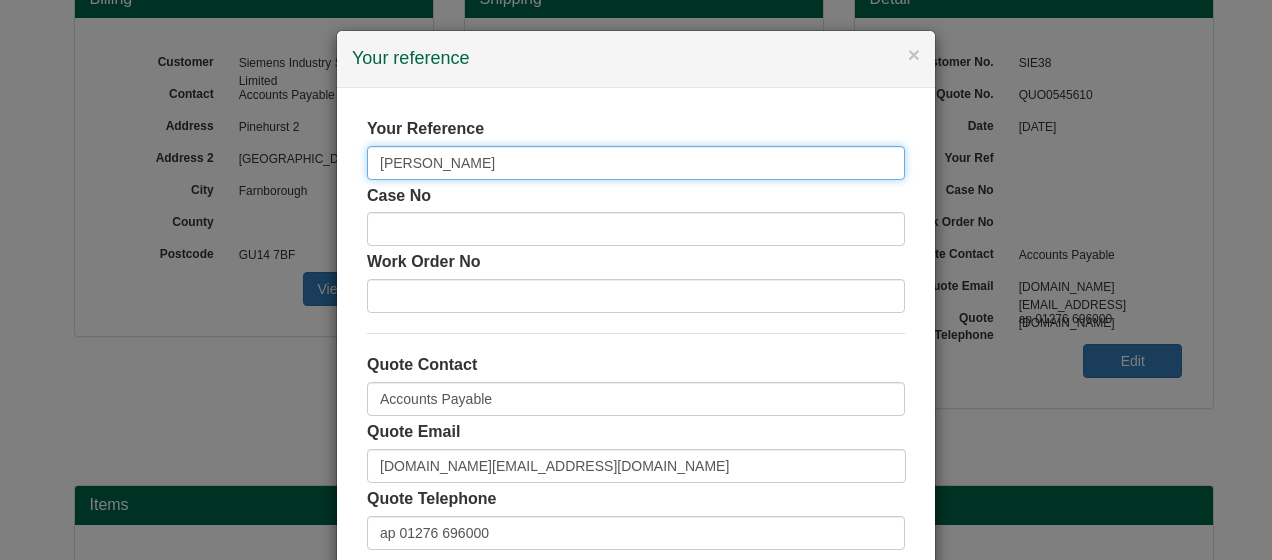 scroll, scrollTop: 113, scrollLeft: 0, axis: vertical 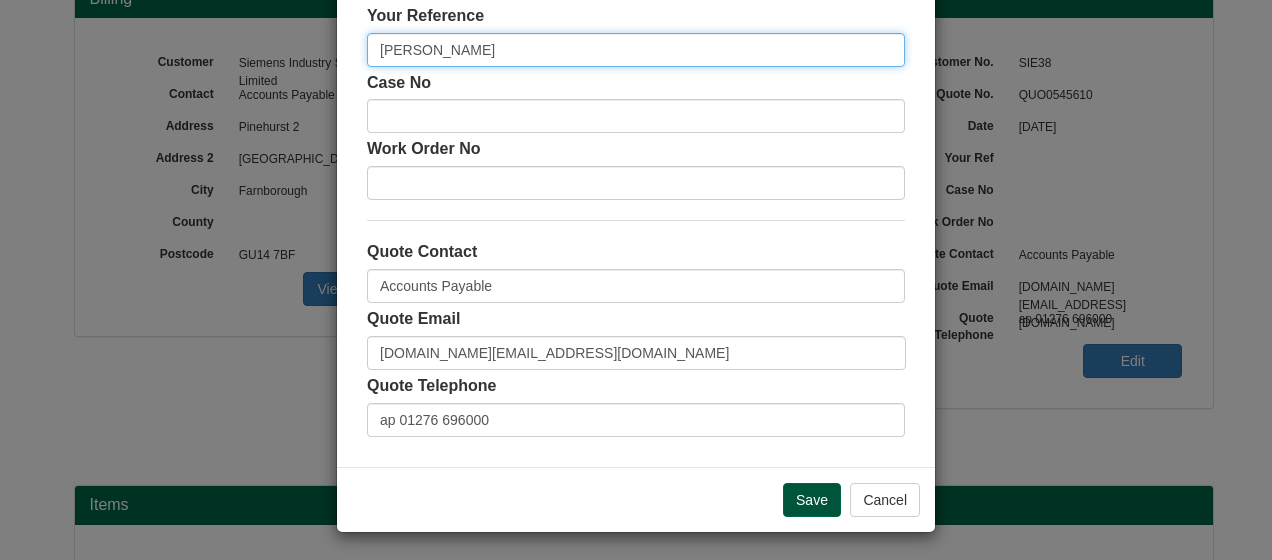 type on "David Jones" 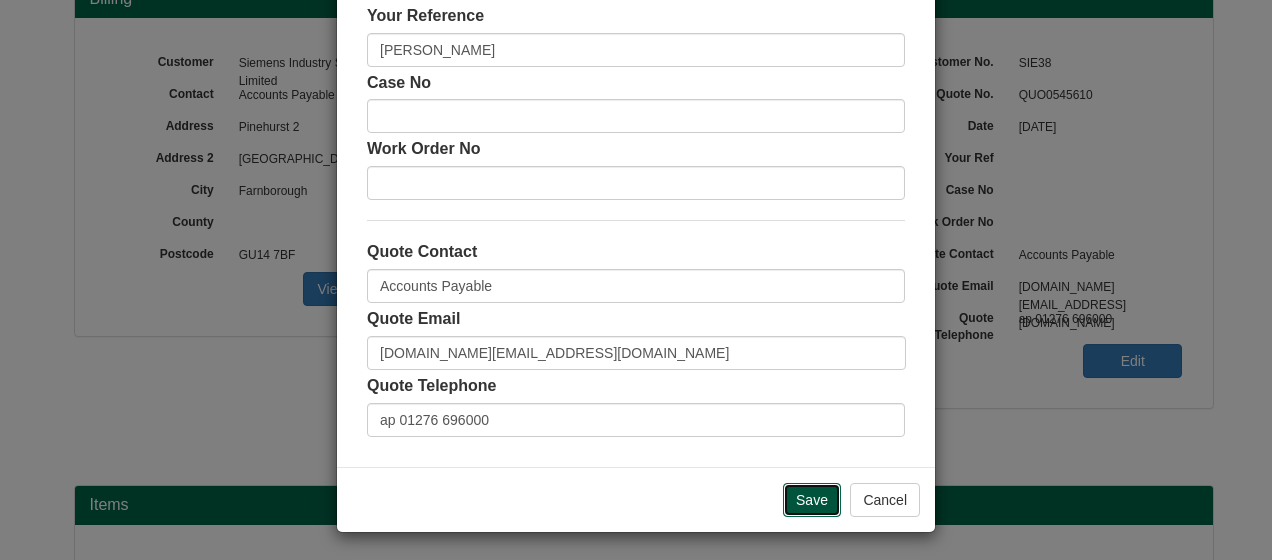 click on "Save" at bounding box center (812, 500) 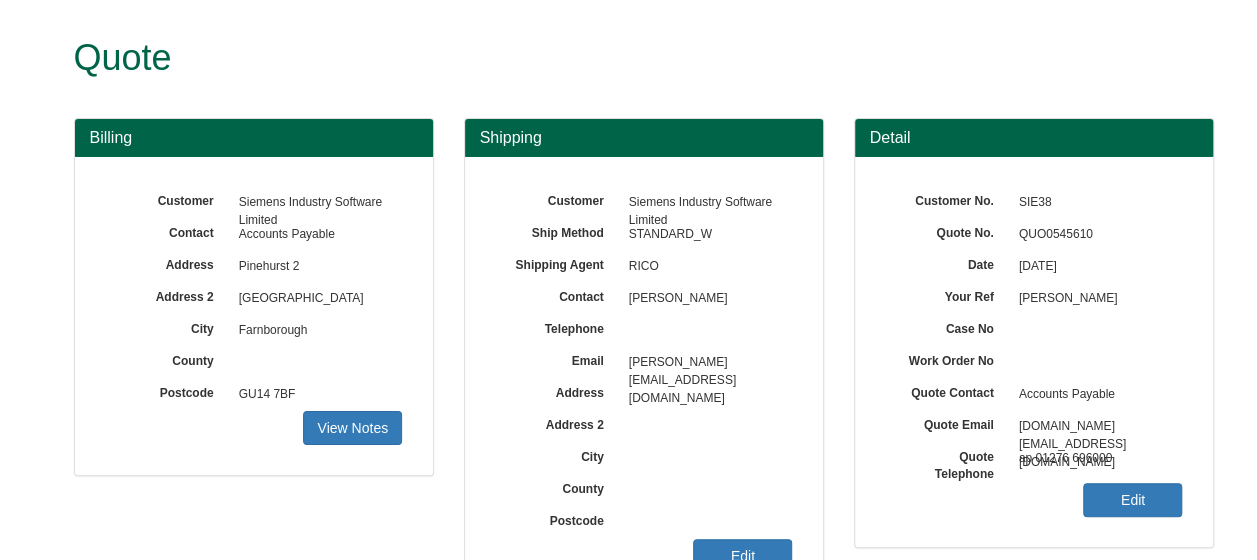 scroll, scrollTop: 336, scrollLeft: 0, axis: vertical 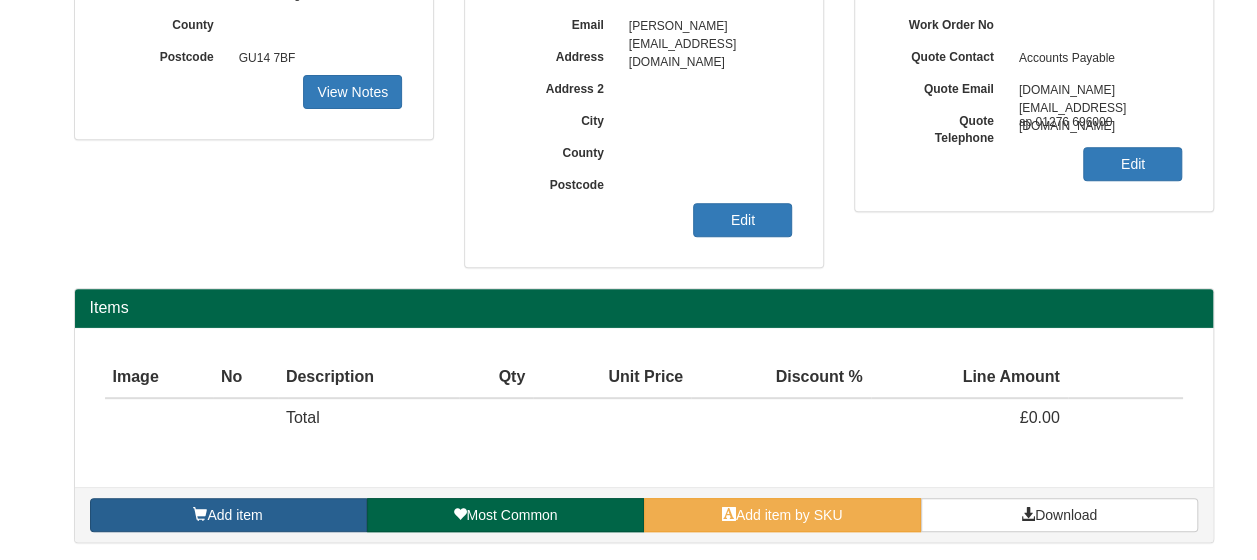 click on "Add item" at bounding box center [228, 515] 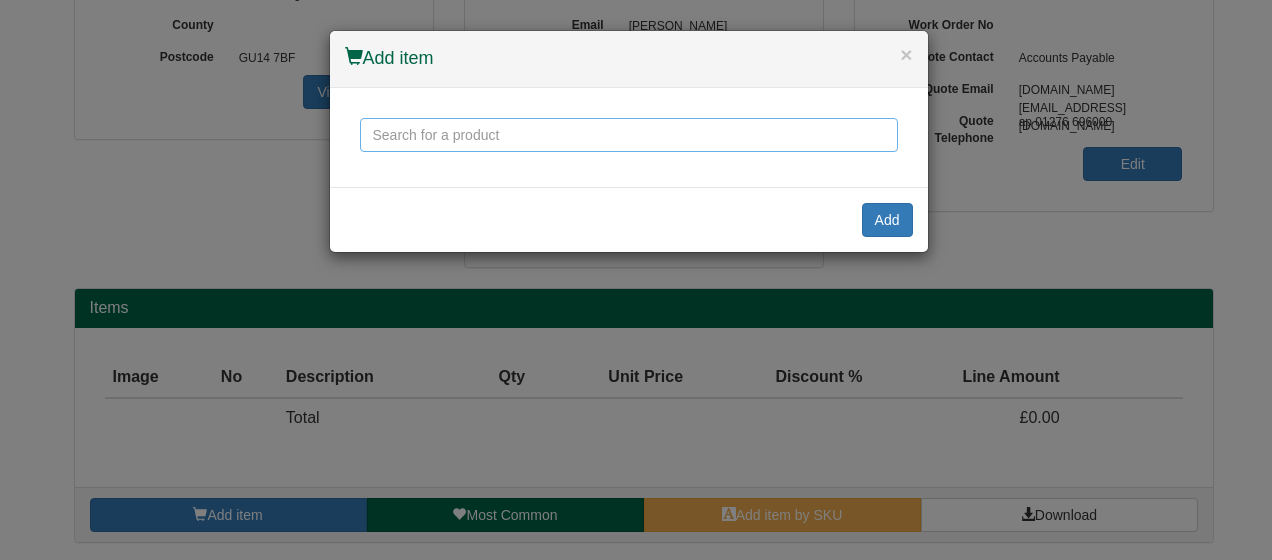 click at bounding box center (629, 135) 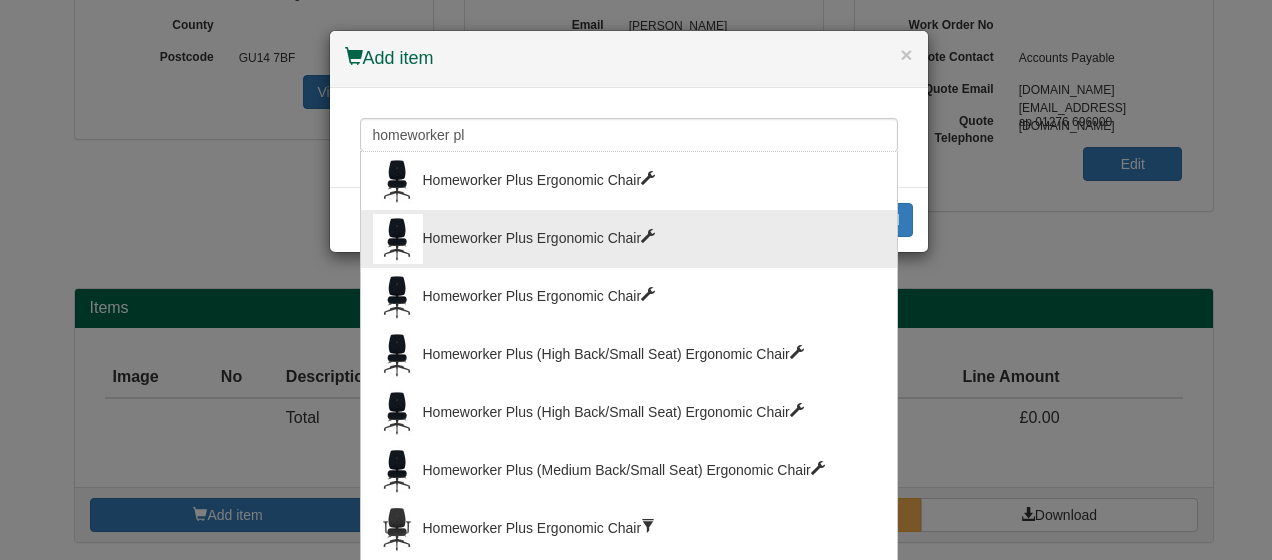 click on "Homeworker Plus Ergonomic Chair" at bounding box center [629, 239] 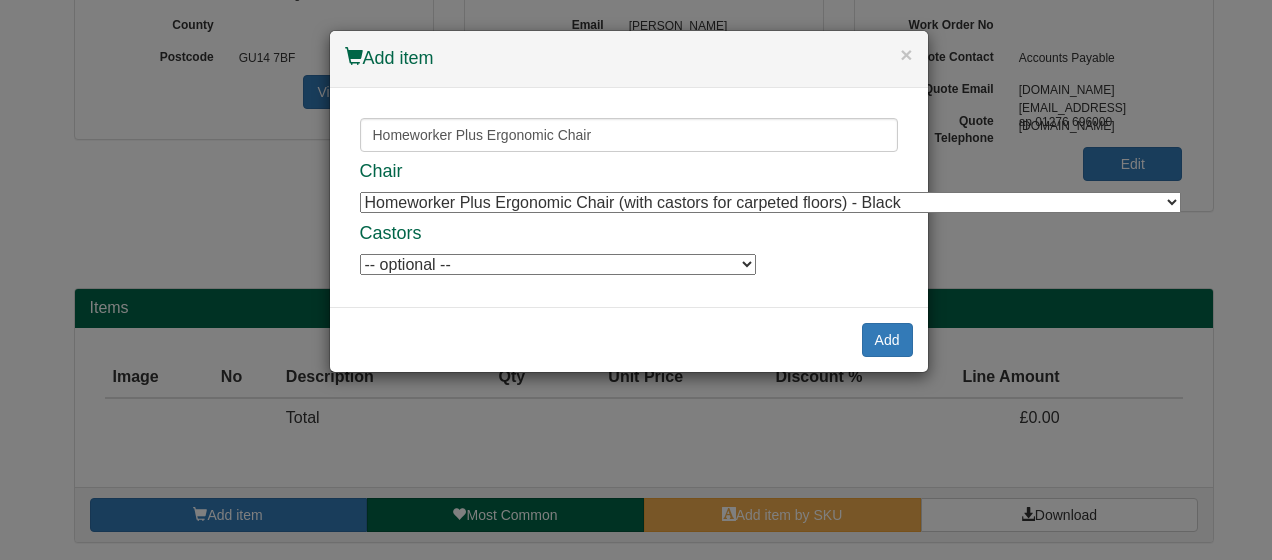 click on "Homeworker Plus Ergonomic Chair (with castors for carpeted floors) - Black Homeworker Plus Ergonomic Chair (with castors for carpeted floors) - Black Homeworker Plus Ergonomic Chair (with castors for carpeted floors) - Black Homeworker Plus Ergonomic Chair (with castors for carpeted floors) - Black Homeworker Plus Ergonomic Chair (with castors for carpeted floors) - Black Homeworker Plus Ergonomic Chair (with armrests & castors for carpeted floors) - Black Homeworker Plus Ergonomic Chair (with armrests & castors for carpeted floors) - Black Homeworker Plus Ergonomic Chair (with armrests & castors for carpeted floors) - Black Homeworker Plus Ergonomic Chair (with armrests & castors for carpeted floors) - Black Homeworker Plus Ergonomic Chair (with armrests & castors for carpeted floors) - Black Homeworker Plus Ergonomic Chair (high back/small seat, with castors for carpeted floors) - Black Homeworker Plus Ergonomic Chair (high back/small seat, with castors for carpeted floors) - Black" at bounding box center (770, 202) 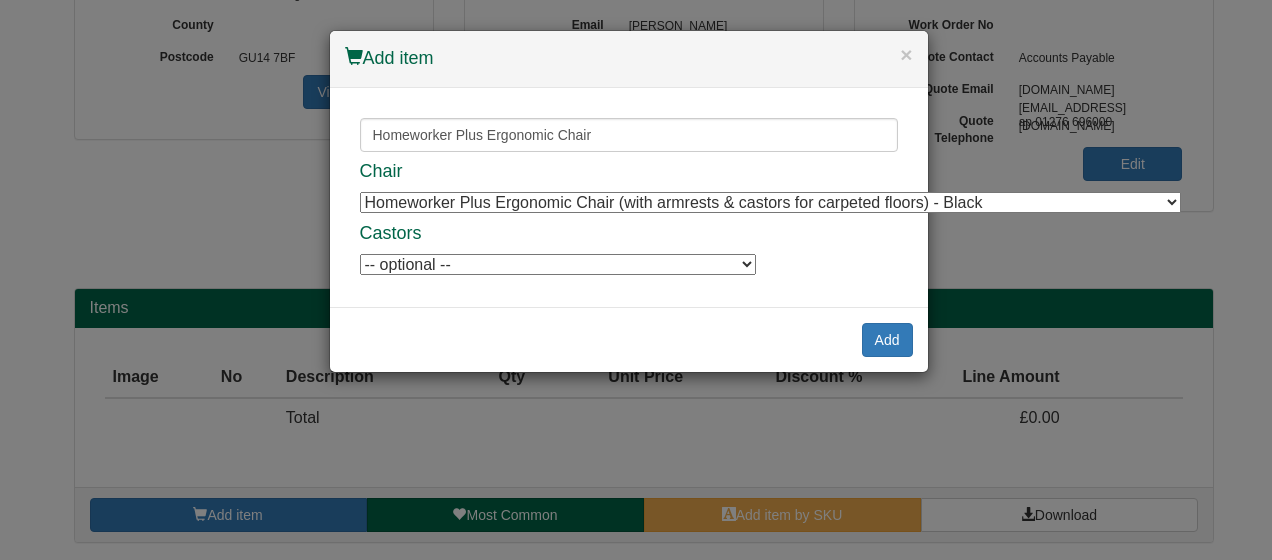 click on "Homeworker Plus Ergonomic Chair (with castors for carpeted floors) - Black Homeworker Plus Ergonomic Chair (with castors for carpeted floors) - Black Homeworker Plus Ergonomic Chair (with castors for carpeted floors) - Black Homeworker Plus Ergonomic Chair (with castors for carpeted floors) - Black Homeworker Plus Ergonomic Chair (with castors for carpeted floors) - Black Homeworker Plus Ergonomic Chair (with armrests & castors for carpeted floors) - Black Homeworker Plus Ergonomic Chair (with armrests & castors for carpeted floors) - Black Homeworker Plus Ergonomic Chair (with armrests & castors for carpeted floors) - Black Homeworker Plus Ergonomic Chair (with armrests & castors for carpeted floors) - Black Homeworker Plus Ergonomic Chair (with armrests & castors for carpeted floors) - Black Homeworker Plus Ergonomic Chair (high back/small seat, with castors for carpeted floors) - Black Homeworker Plus Ergonomic Chair (high back/small seat, with castors for carpeted floors) - Black" at bounding box center [770, 202] 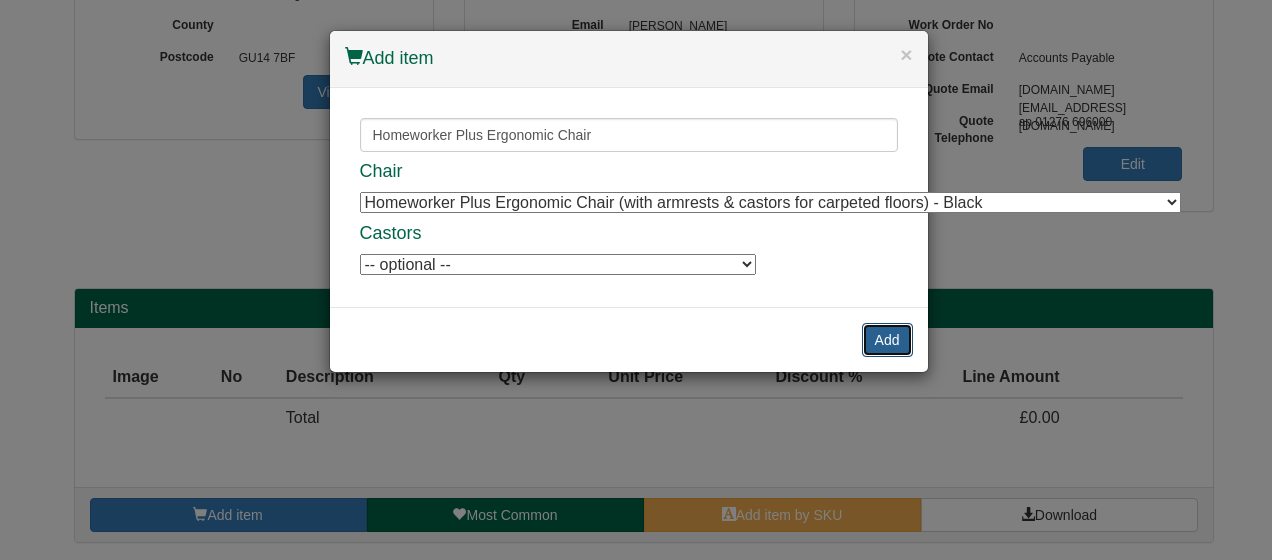 click on "Add" at bounding box center (887, 340) 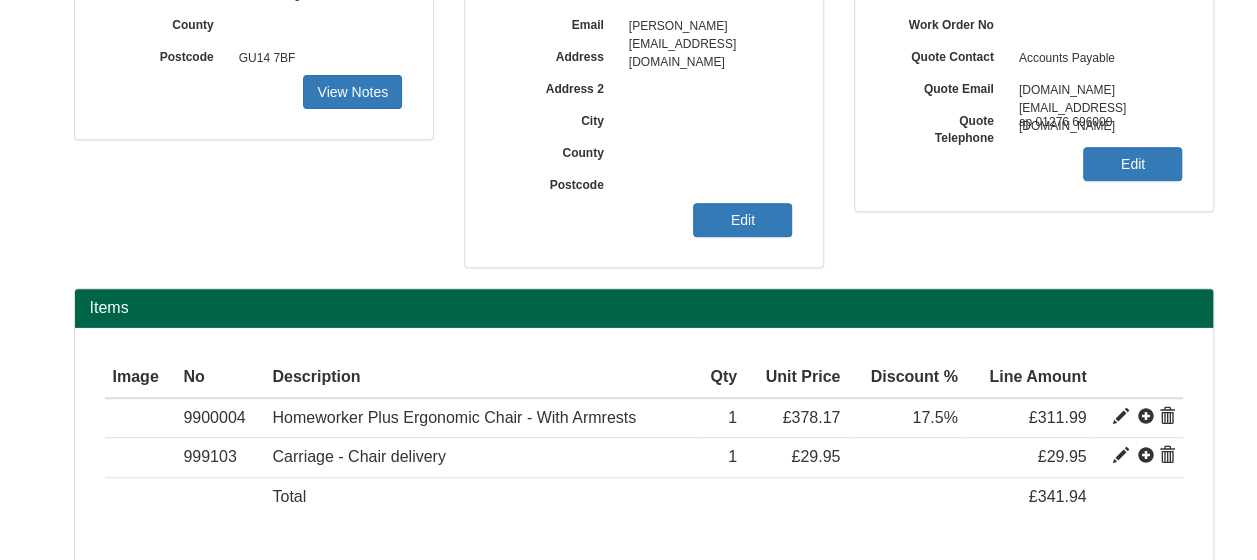 scroll, scrollTop: 414, scrollLeft: 0, axis: vertical 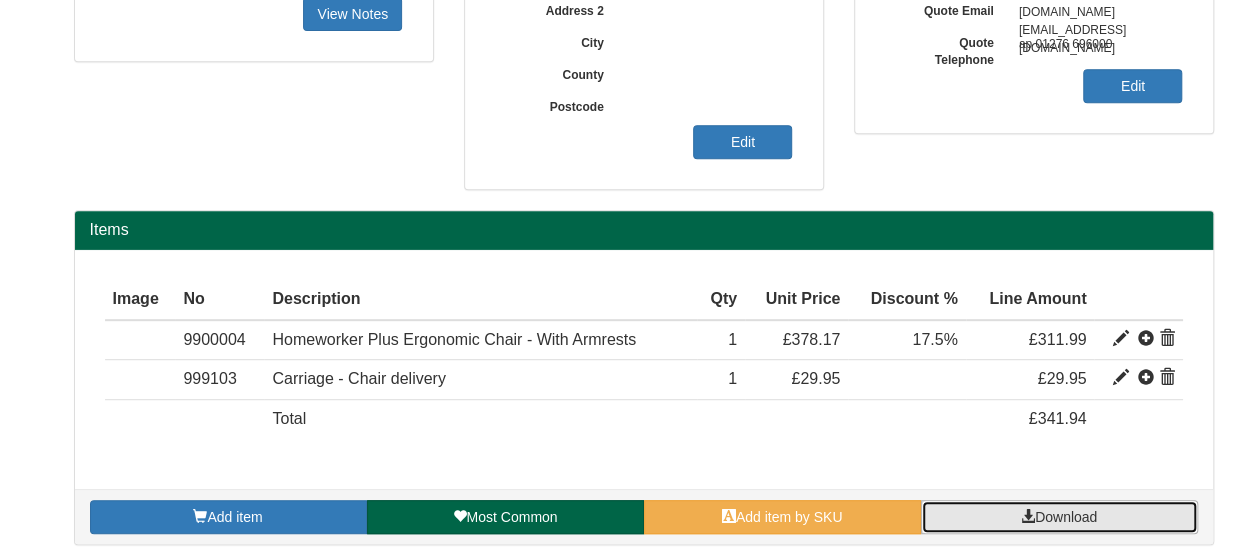 click on "Download" at bounding box center [1066, 517] 